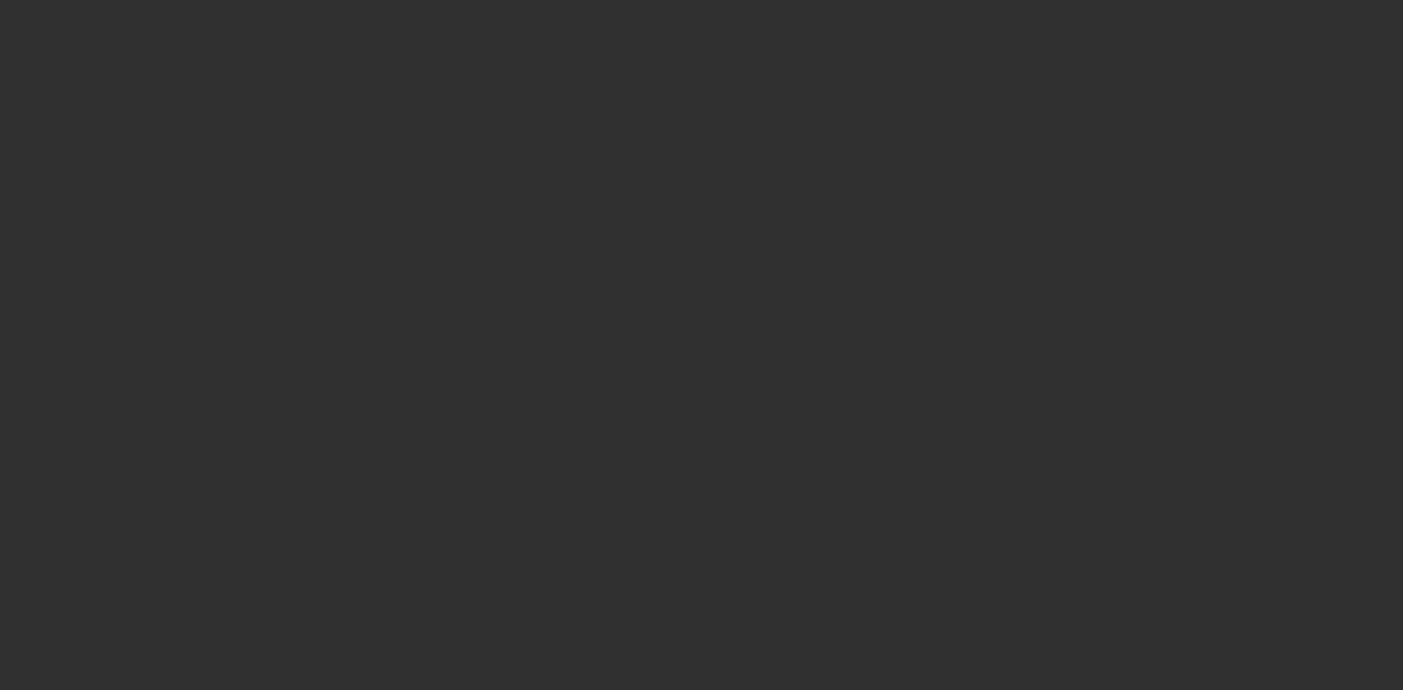 scroll, scrollTop: 0, scrollLeft: 0, axis: both 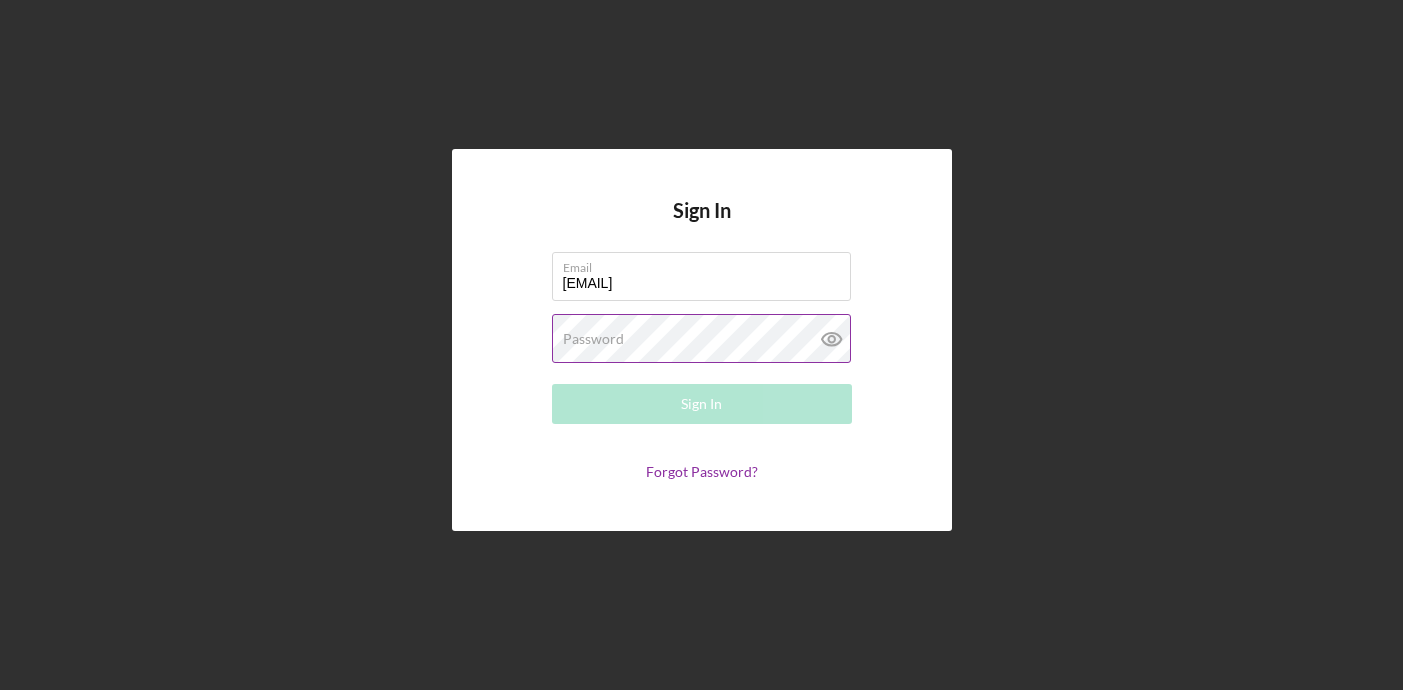 click on "Password" at bounding box center (593, 339) 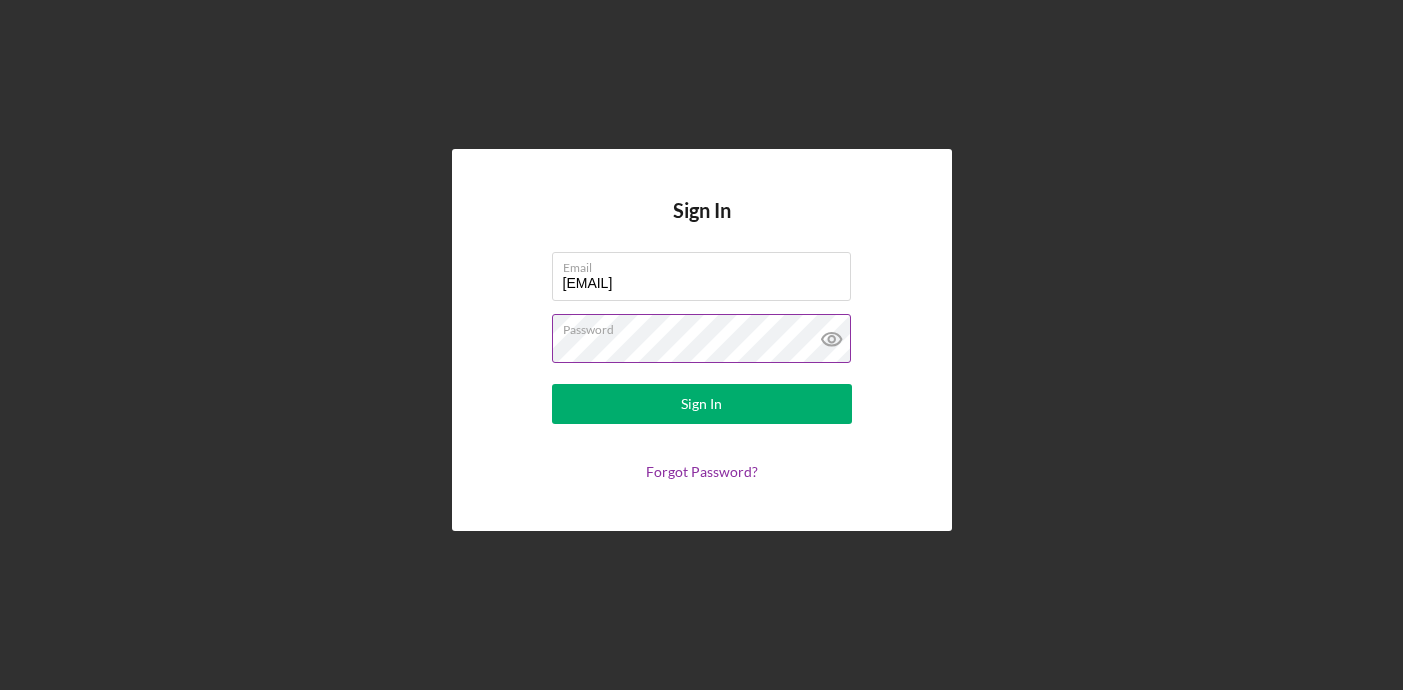 click on "Sign In" at bounding box center [702, 404] 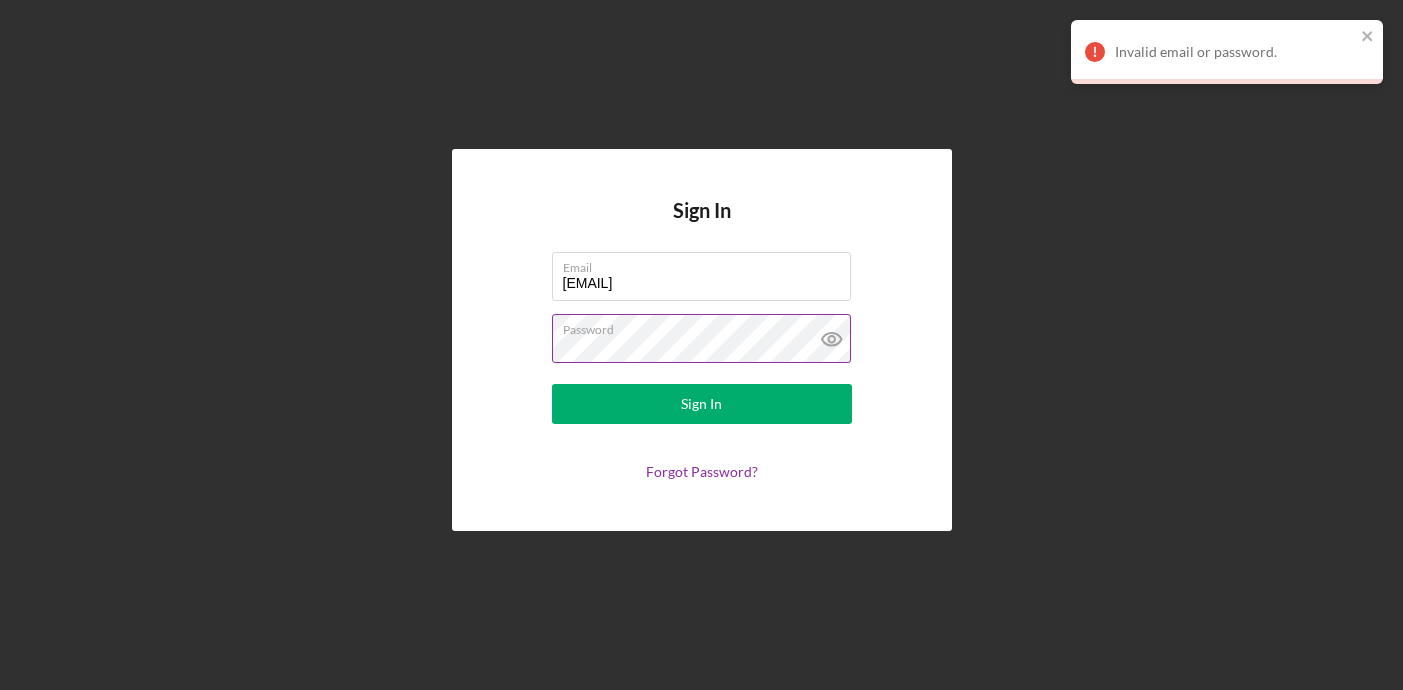 click on "Sign In" at bounding box center (702, 404) 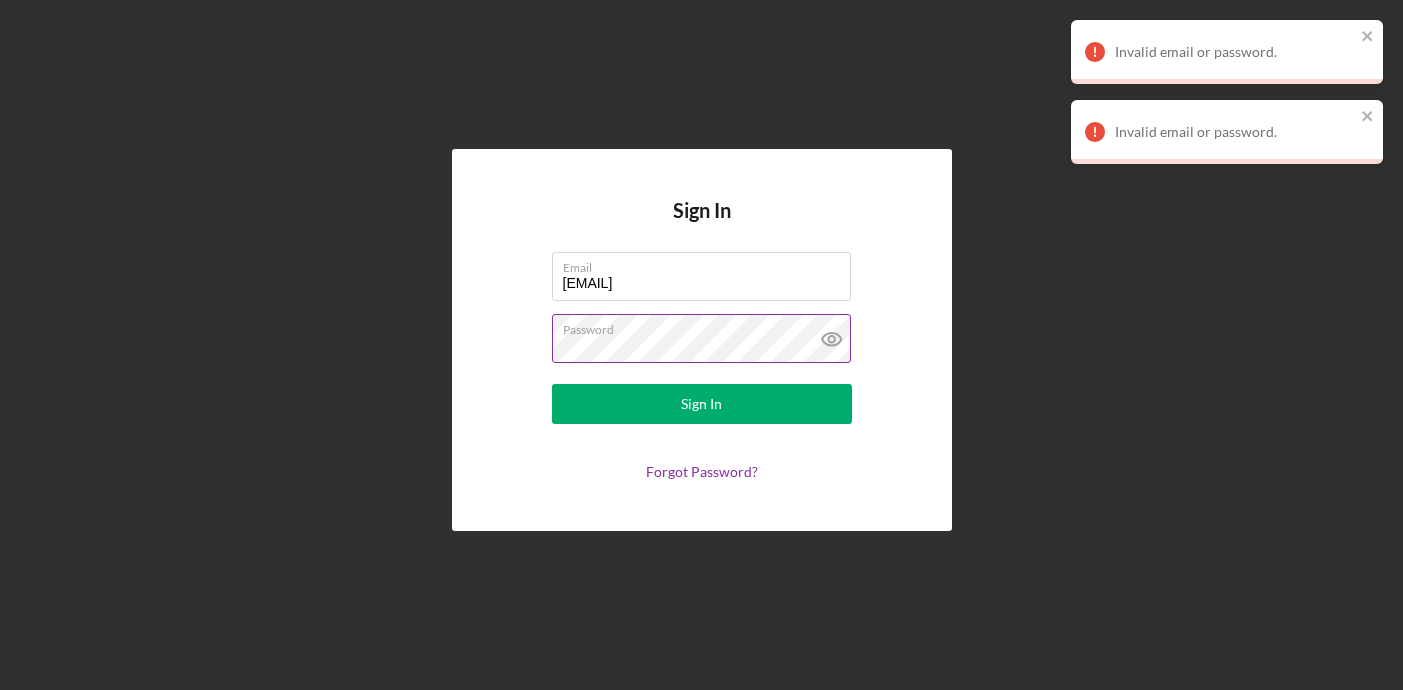 click on "Sign In" at bounding box center (702, 404) 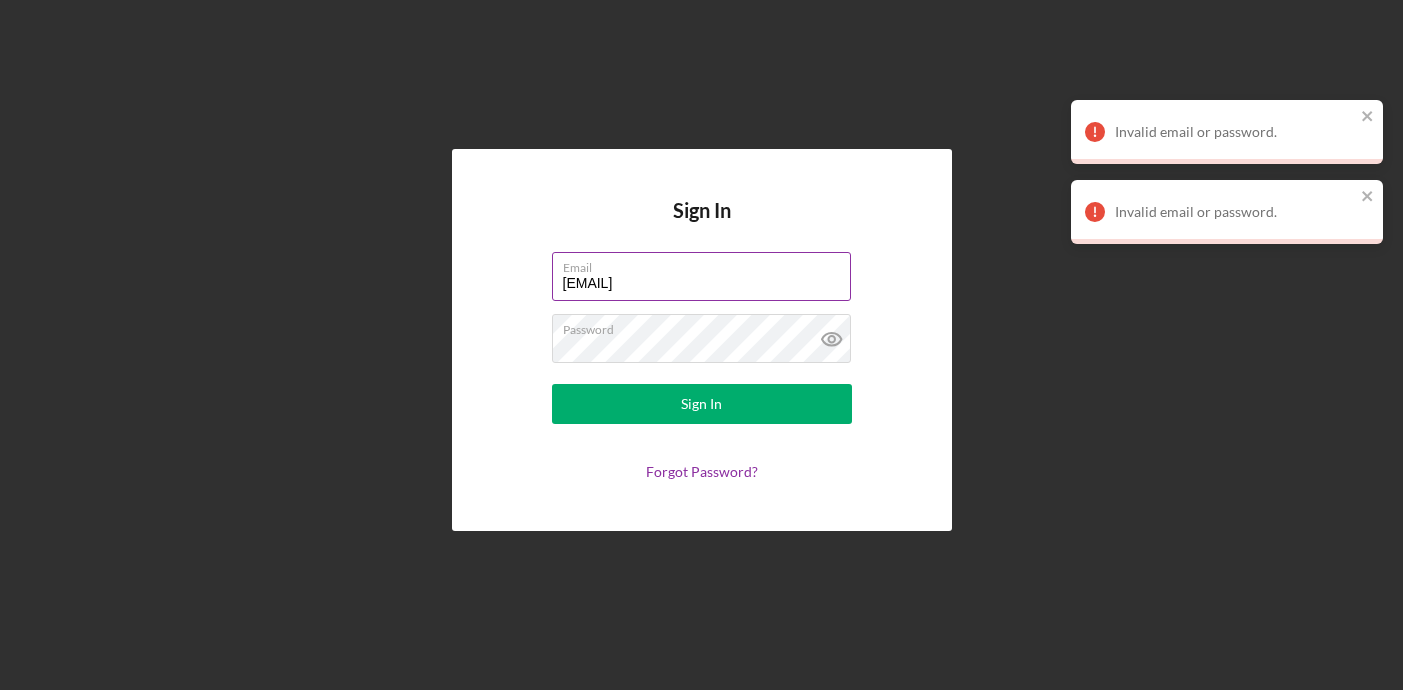 click on "[EMAIL]" at bounding box center [701, 276] 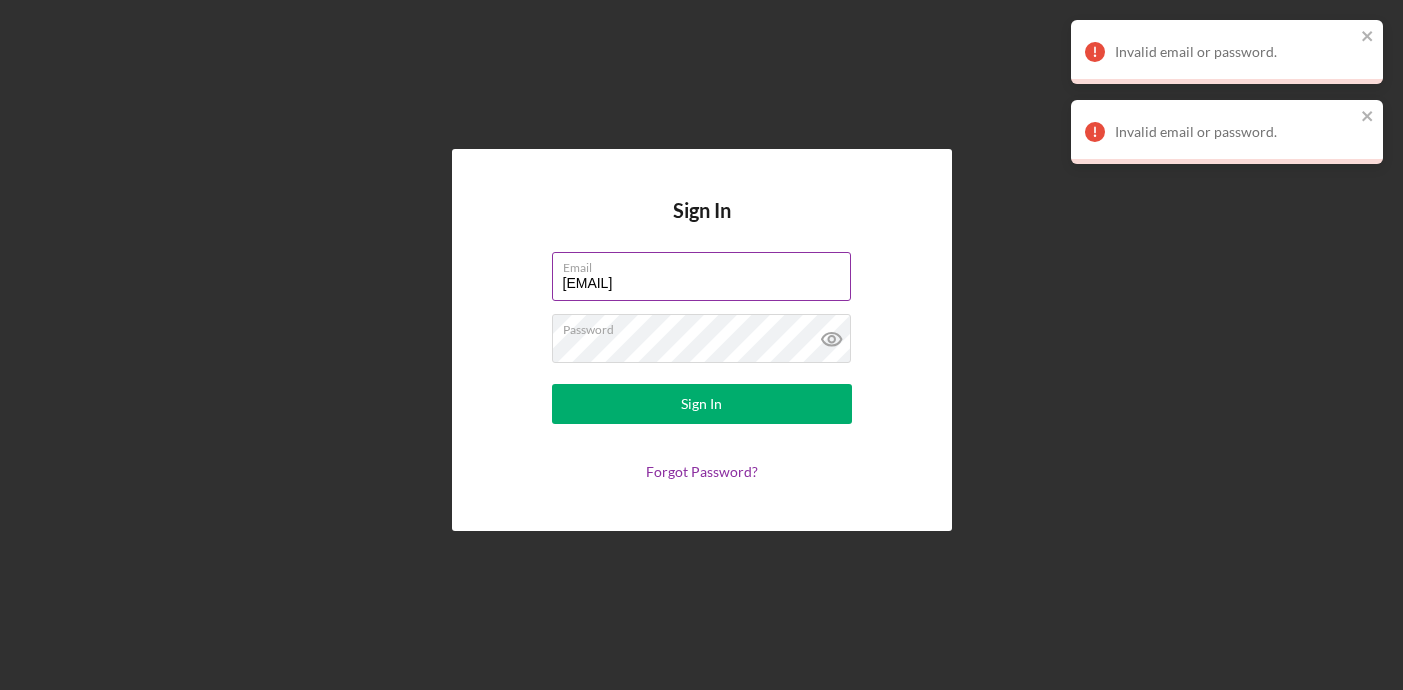 click on "[EMAIL]" at bounding box center (701, 276) 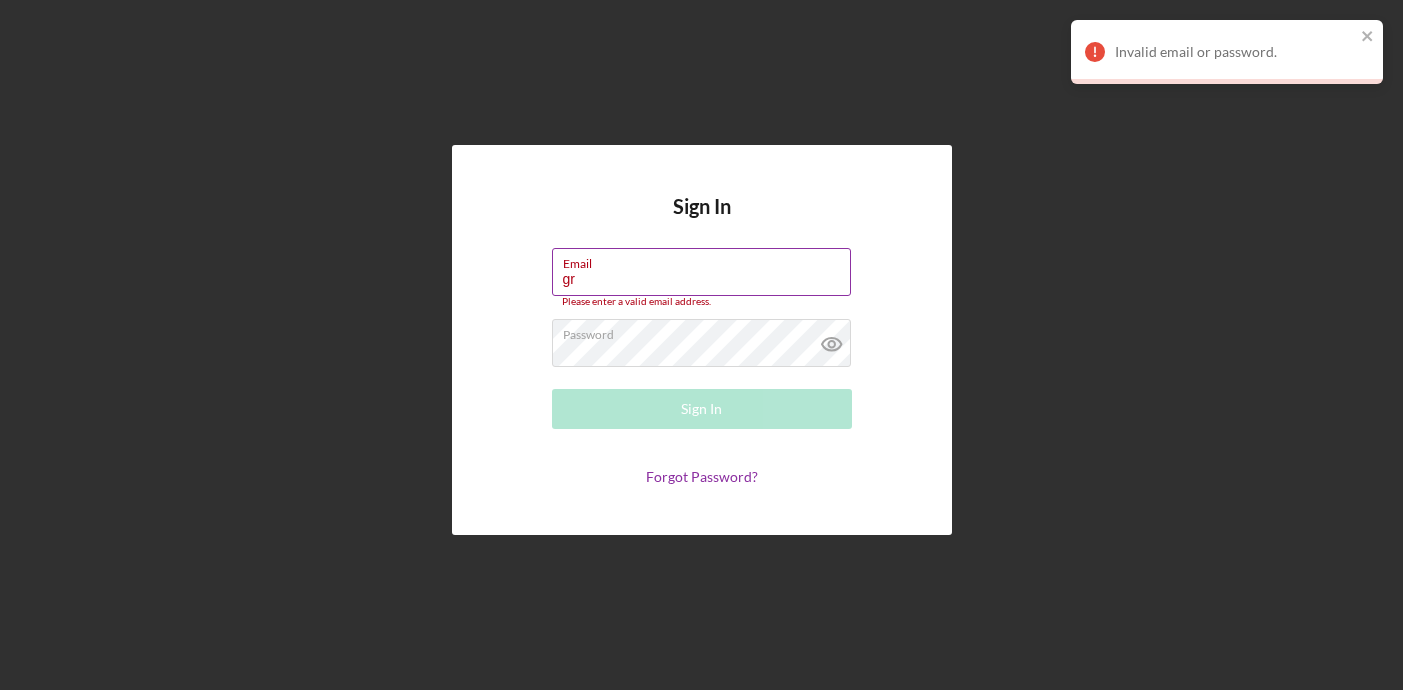 type on "[EMAIL]" 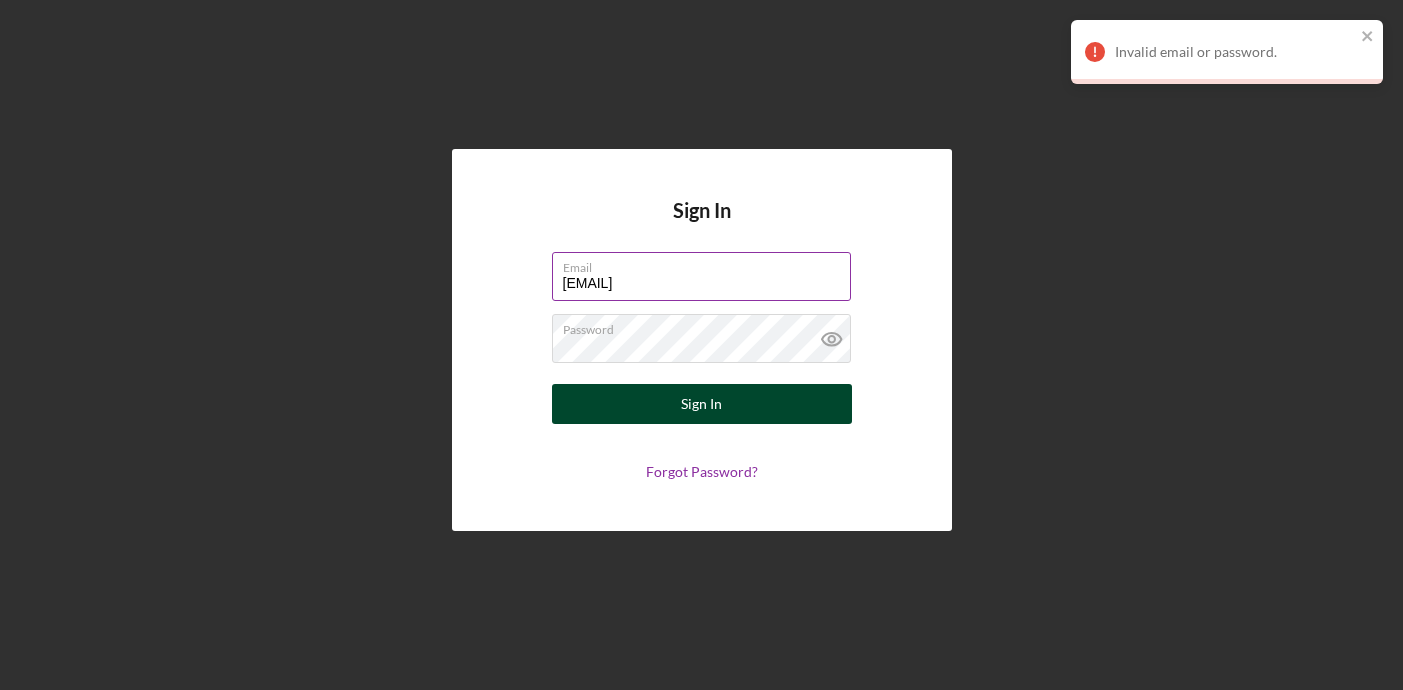 click on "Sign In" at bounding box center [702, 404] 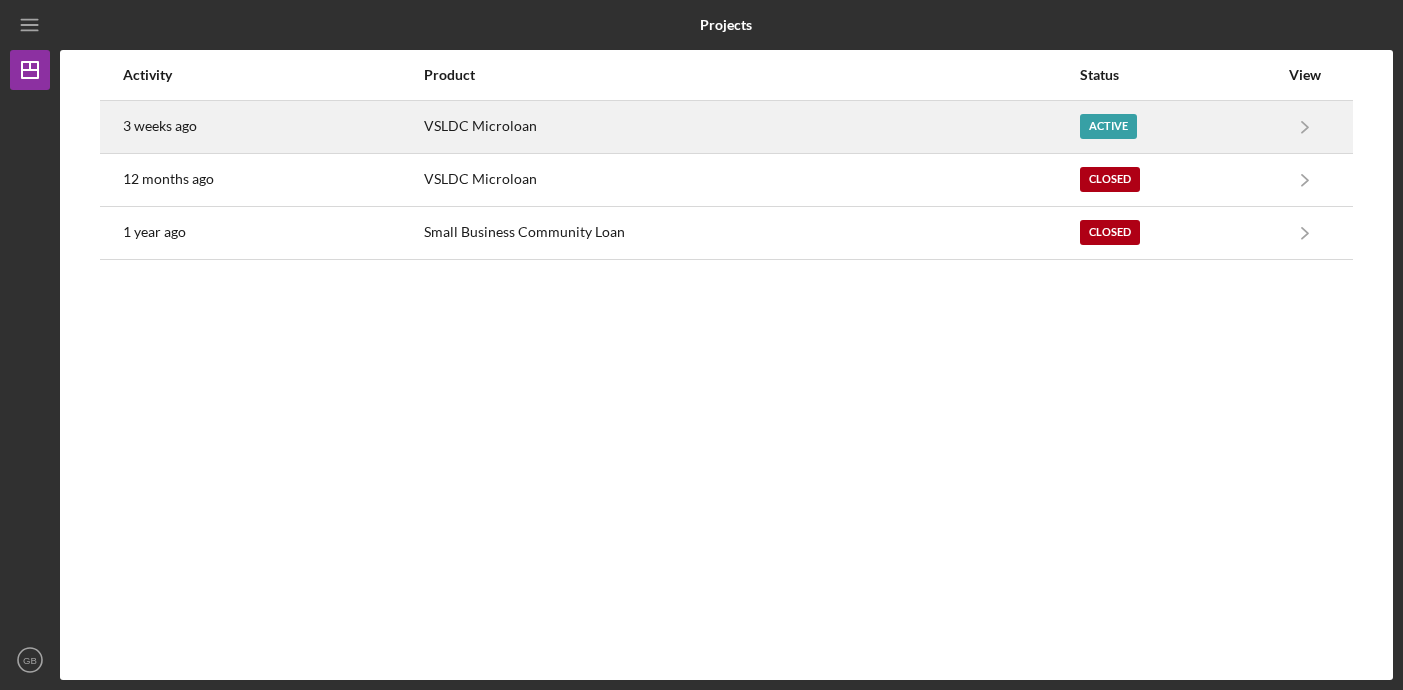 click on "Active" at bounding box center (1108, 126) 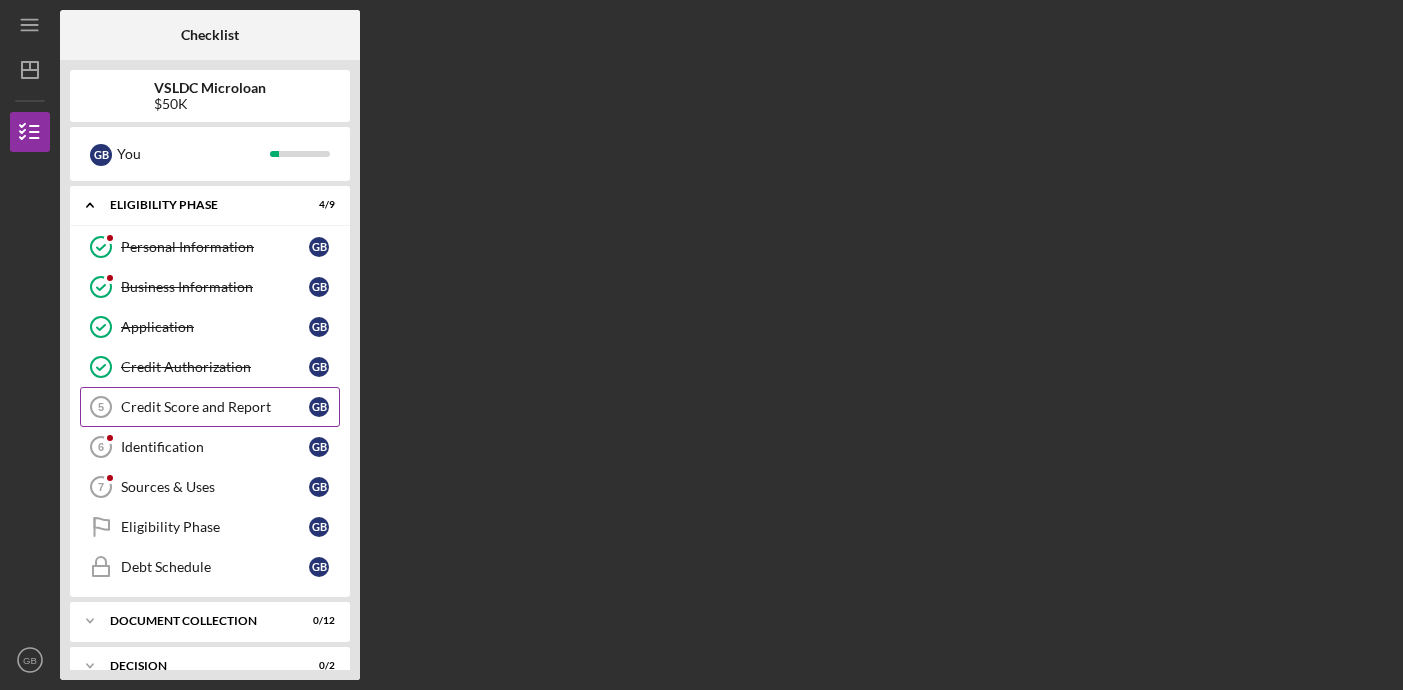 click on "Credit Score and Report 5 Credit Score and Report G B" at bounding box center (210, 407) 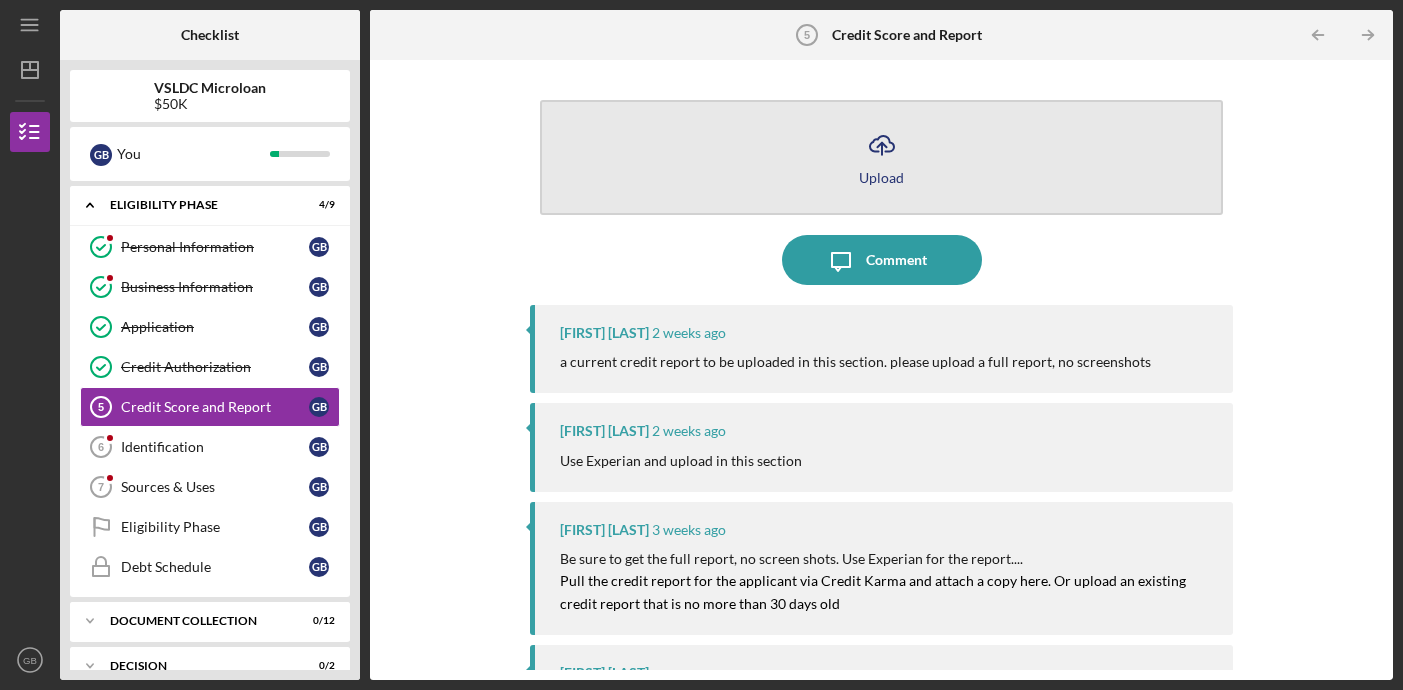 click on "Icon/Upload" 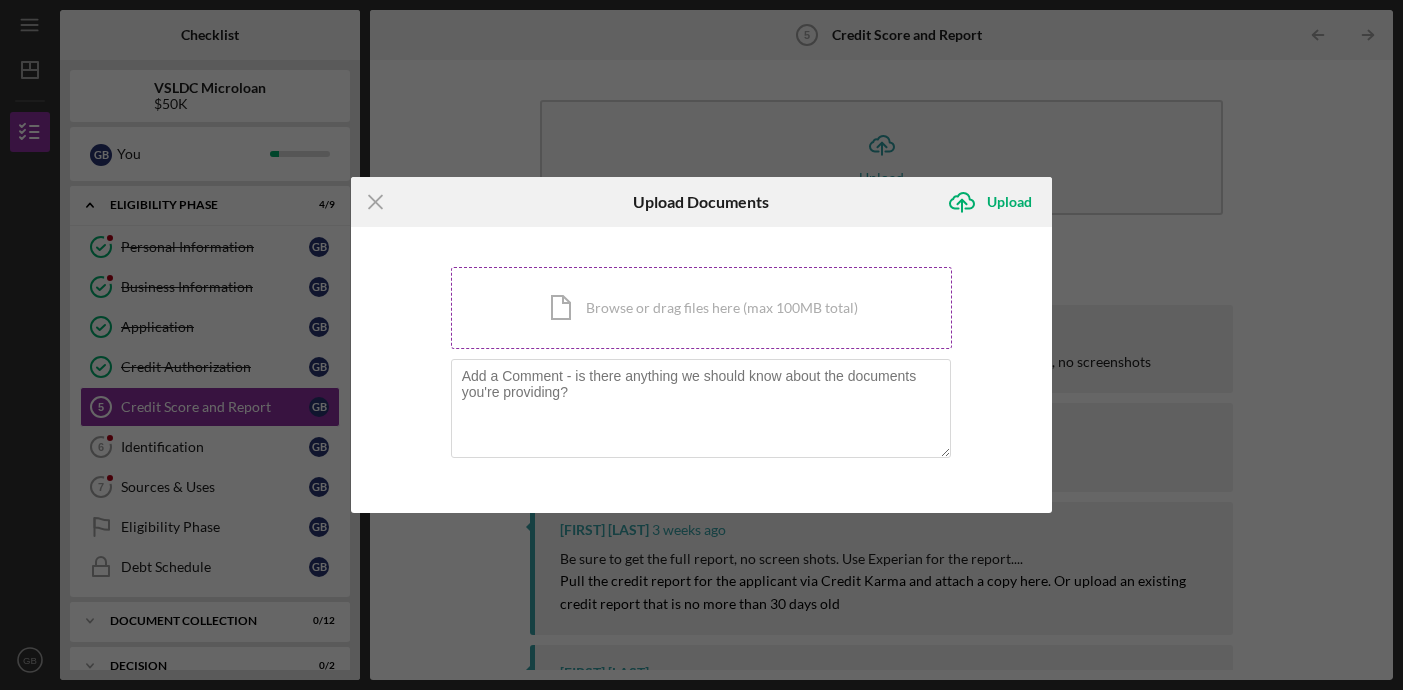click on "Icon/Document Browse or drag files here (max 100MB total) Tap to choose files or take a photo" at bounding box center [702, 308] 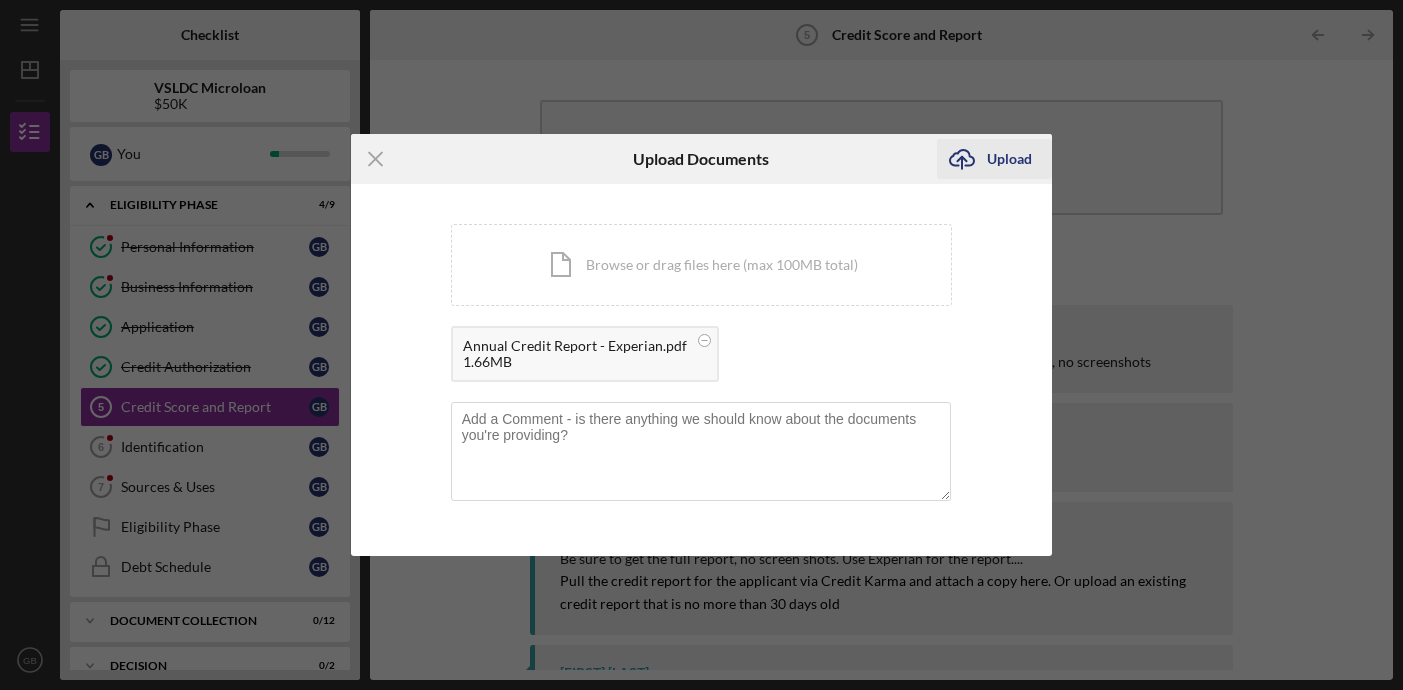 click on "Upload" at bounding box center [1009, 159] 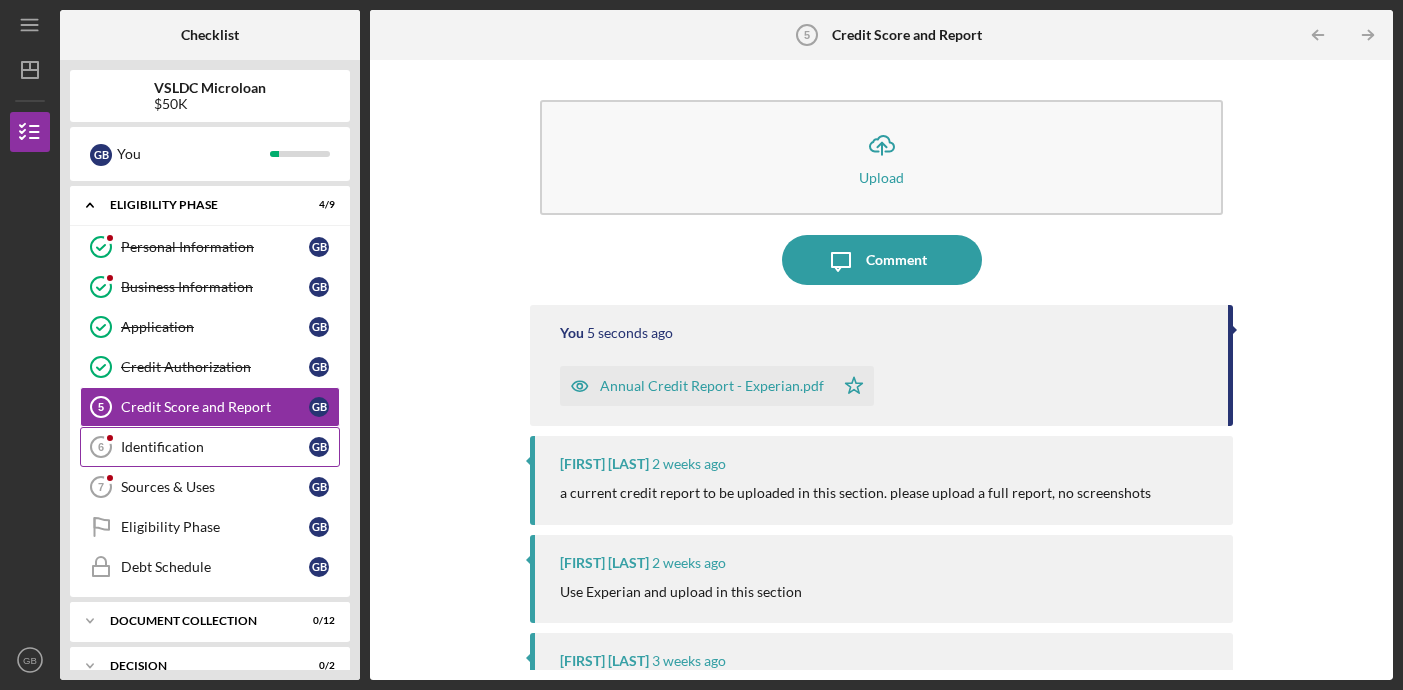 click on "Identification" at bounding box center [215, 447] 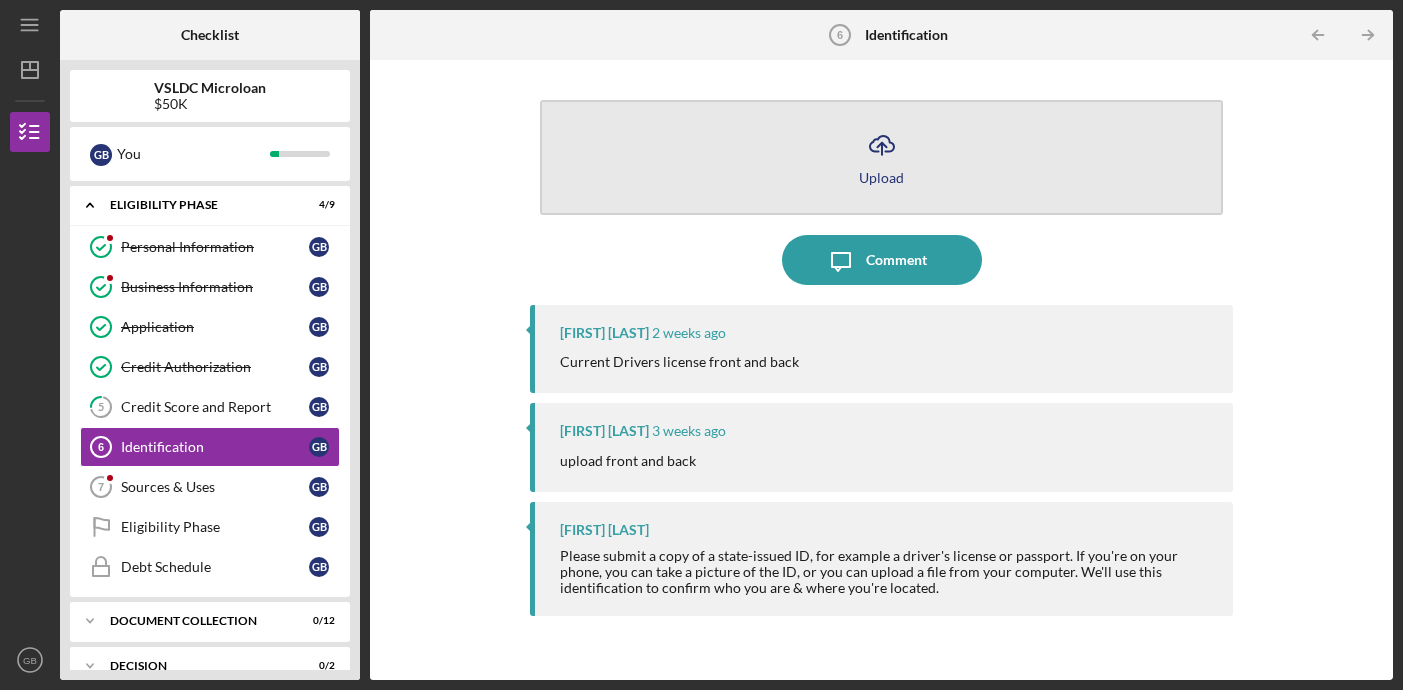 click 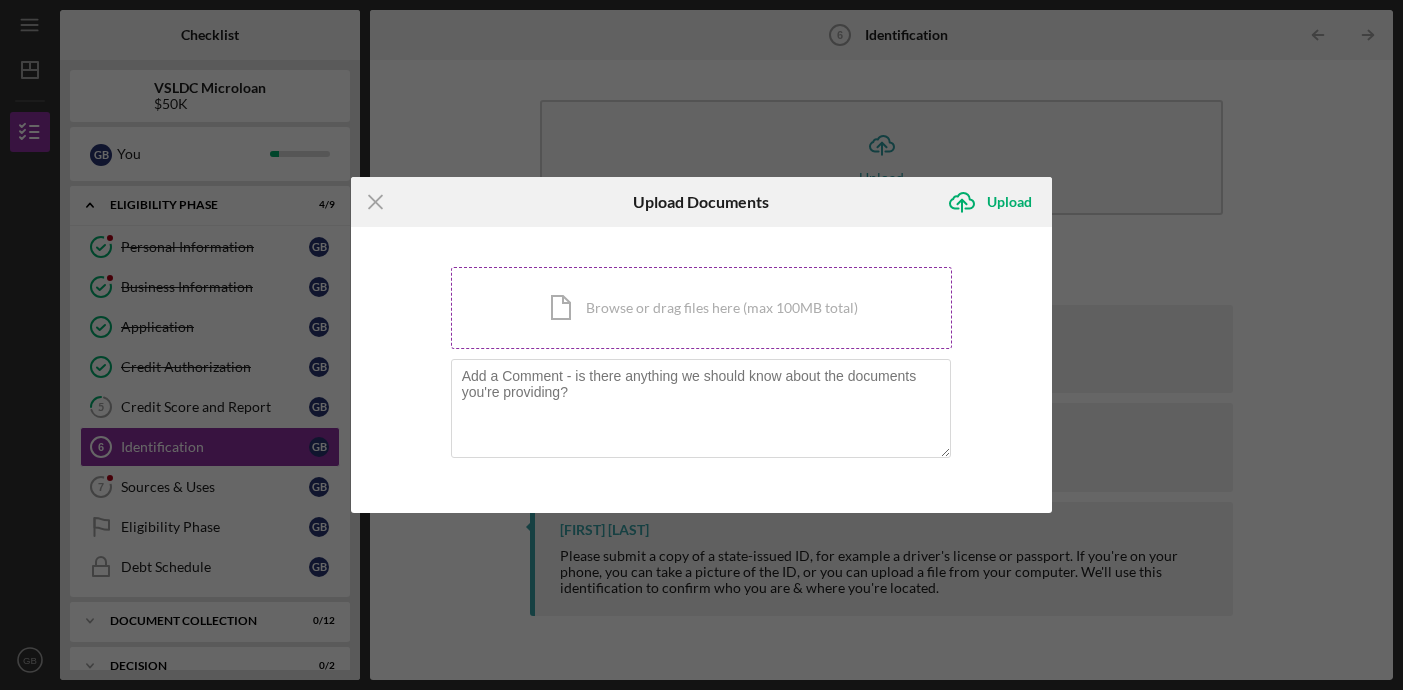 click on "Icon/Document Browse or drag files here (max 100MB total) Tap to choose files or take a photo" at bounding box center [702, 308] 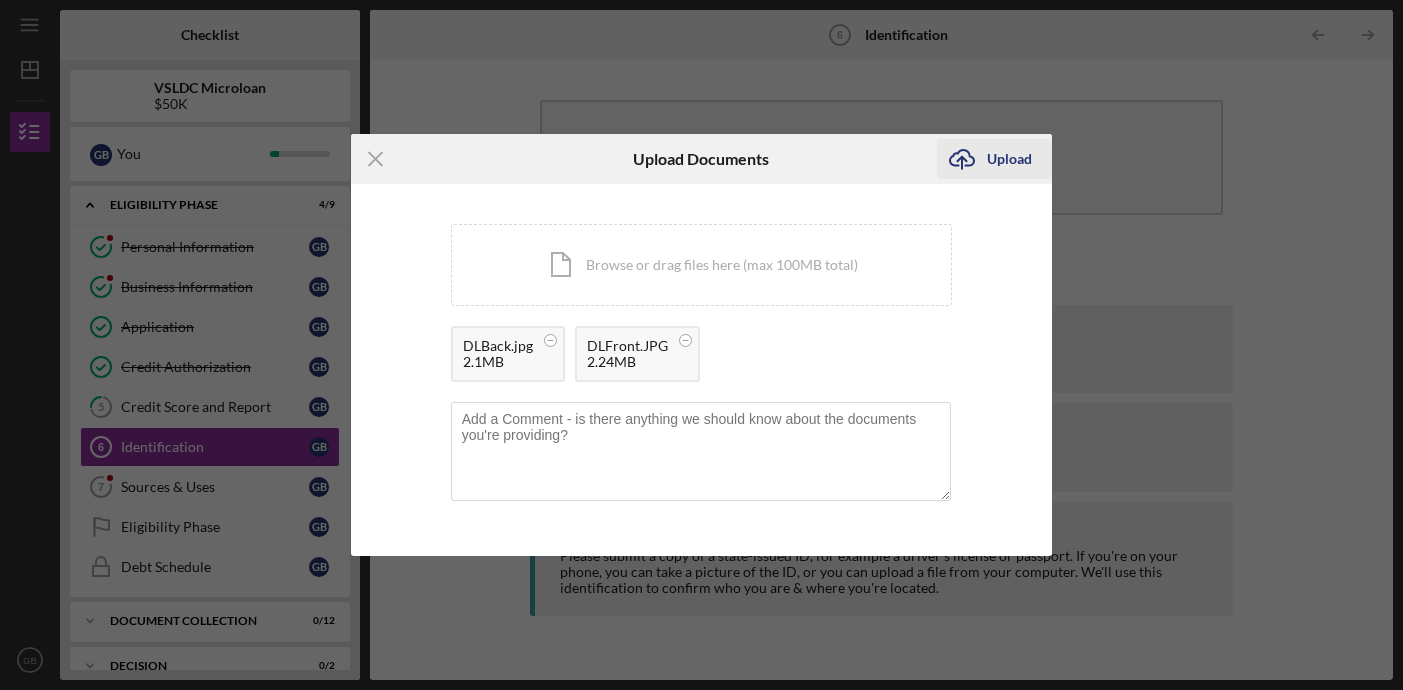 click on "Upload" at bounding box center [1009, 159] 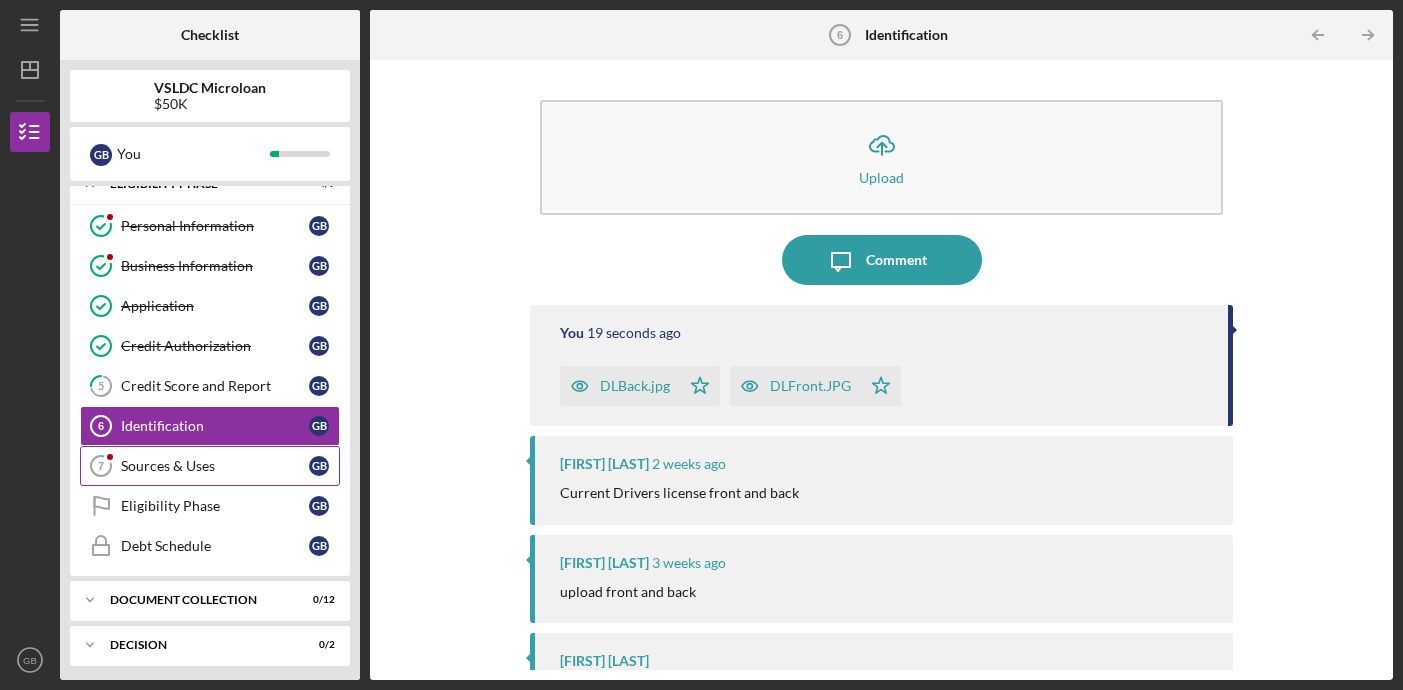 scroll, scrollTop: 28, scrollLeft: 0, axis: vertical 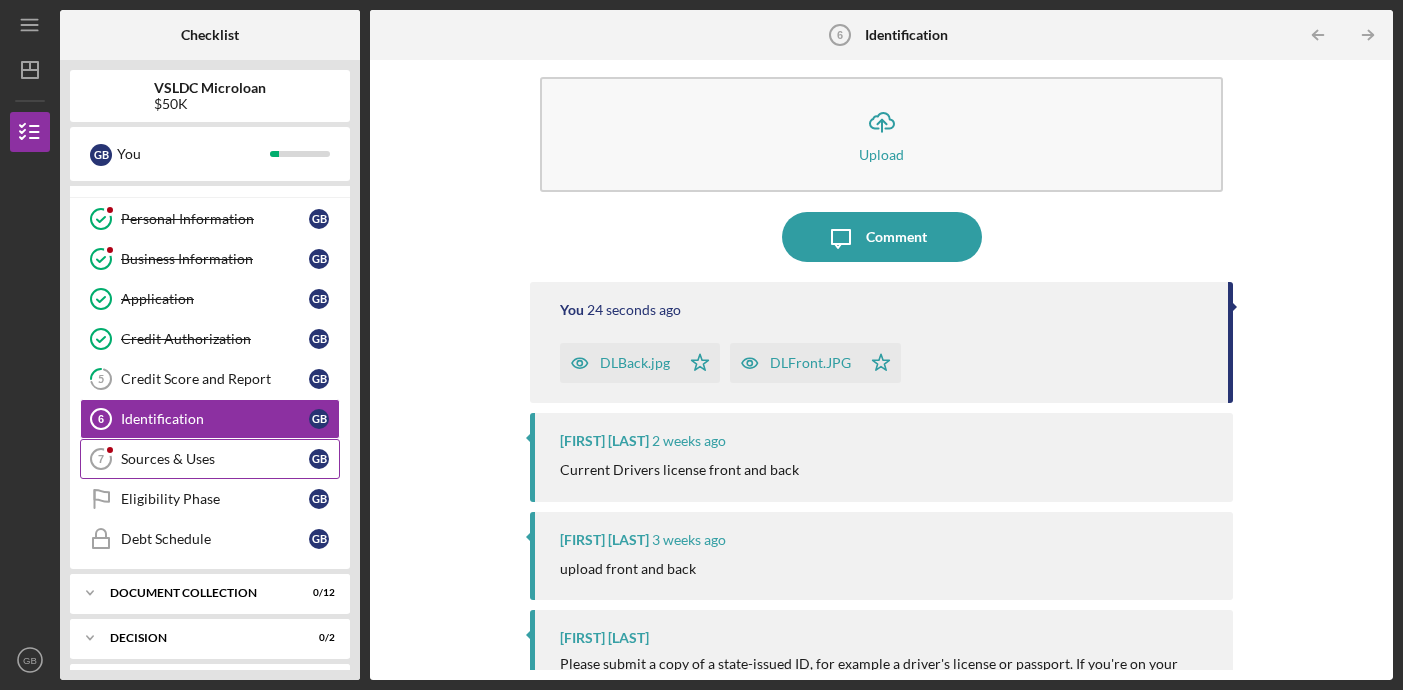click on "Sources & Uses" at bounding box center (215, 459) 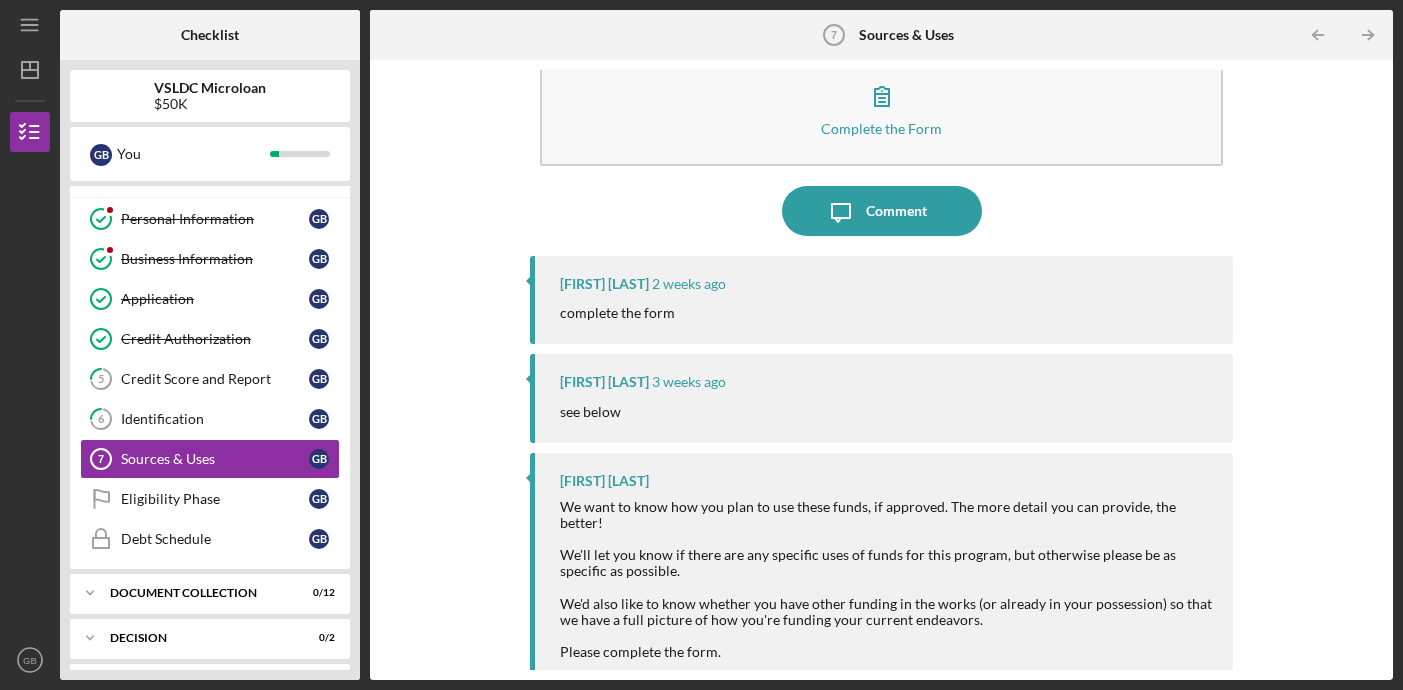 scroll, scrollTop: 59, scrollLeft: 0, axis: vertical 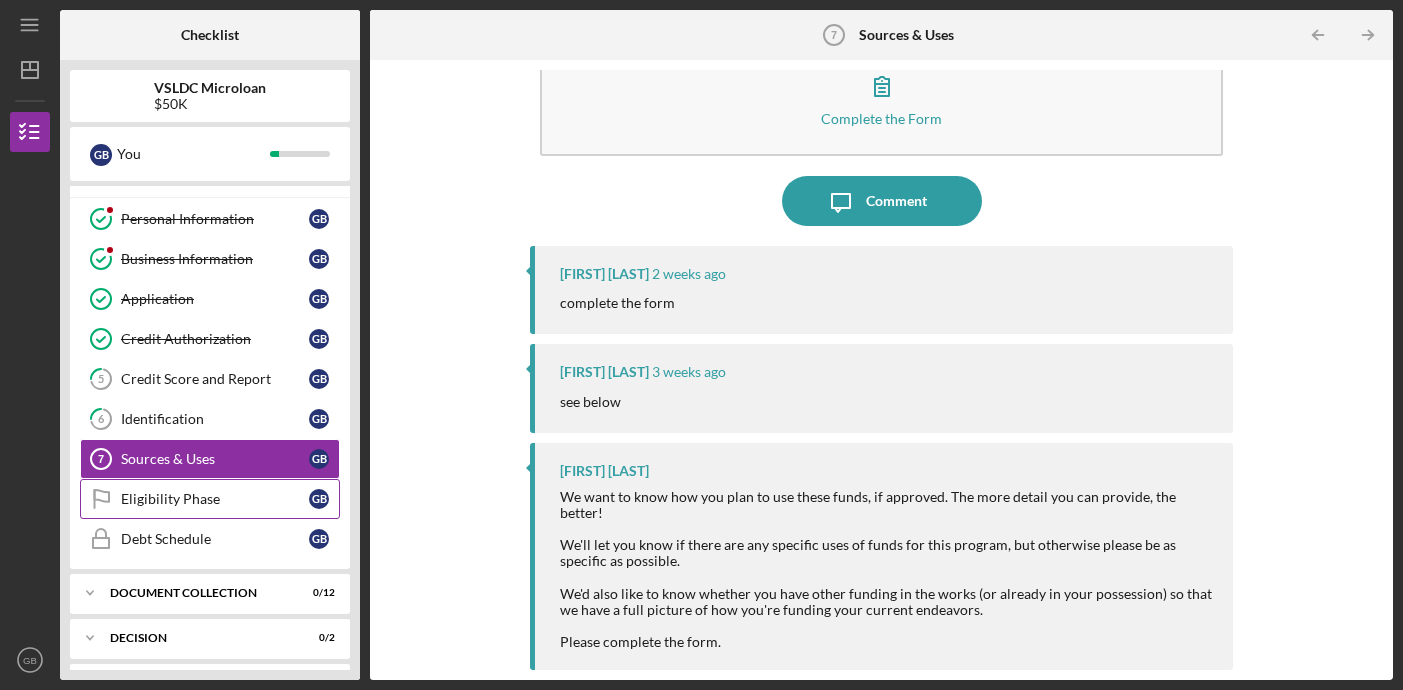 click on "Eligibility Phase" at bounding box center (215, 499) 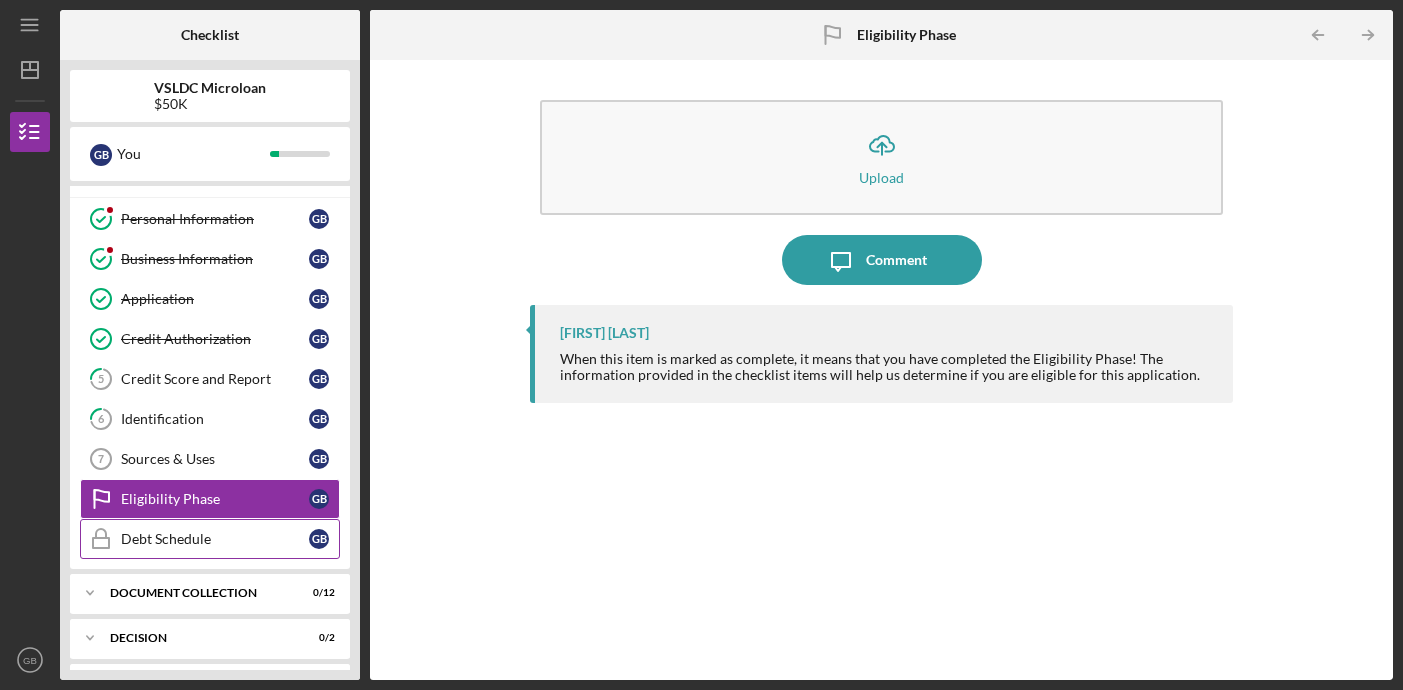 click on "Debt Schedule" at bounding box center (215, 539) 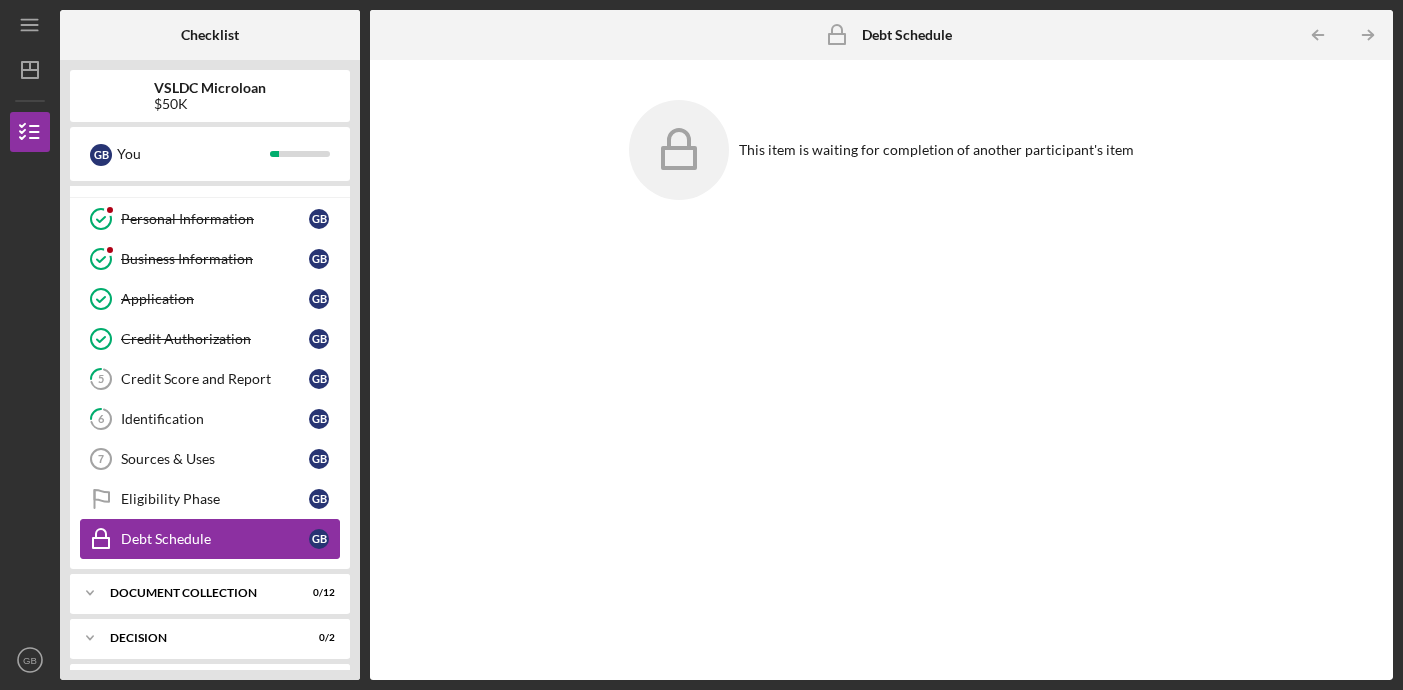 scroll, scrollTop: 117, scrollLeft: 0, axis: vertical 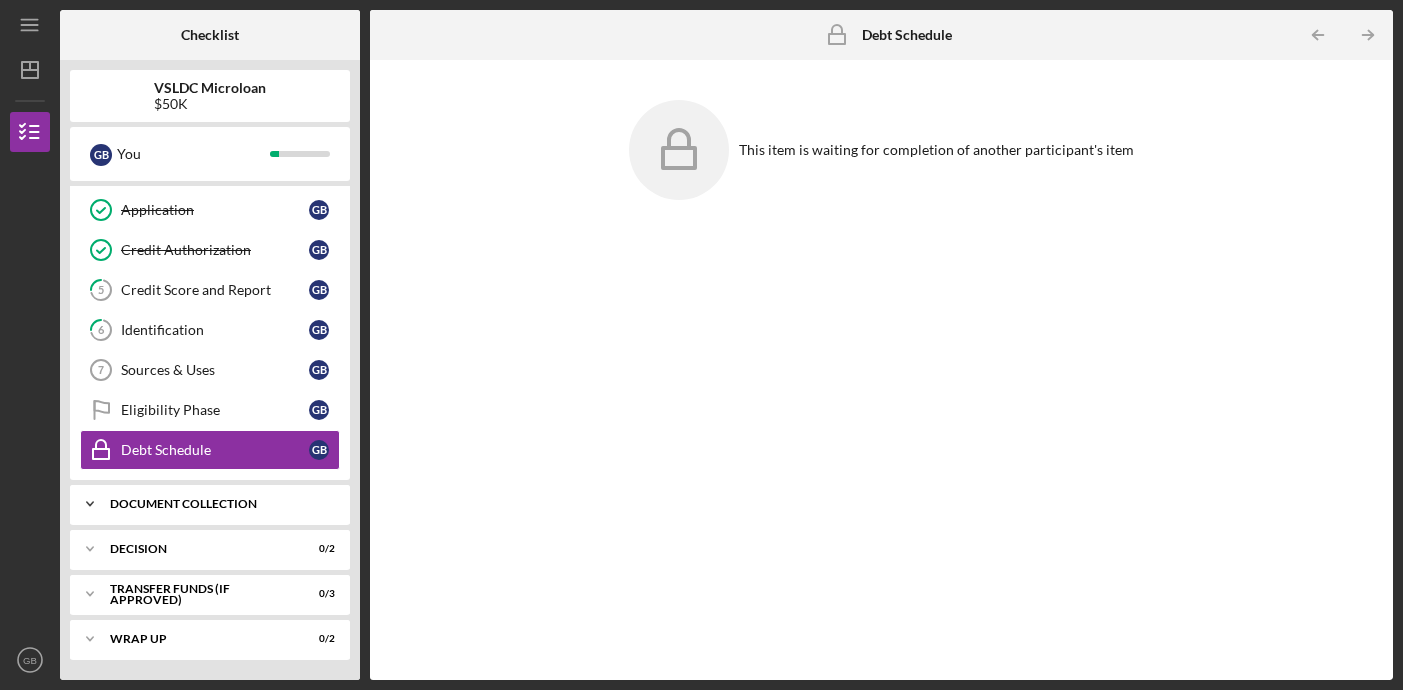 click on "Icon/Expander Document Collection 0 / 12" at bounding box center (210, 504) 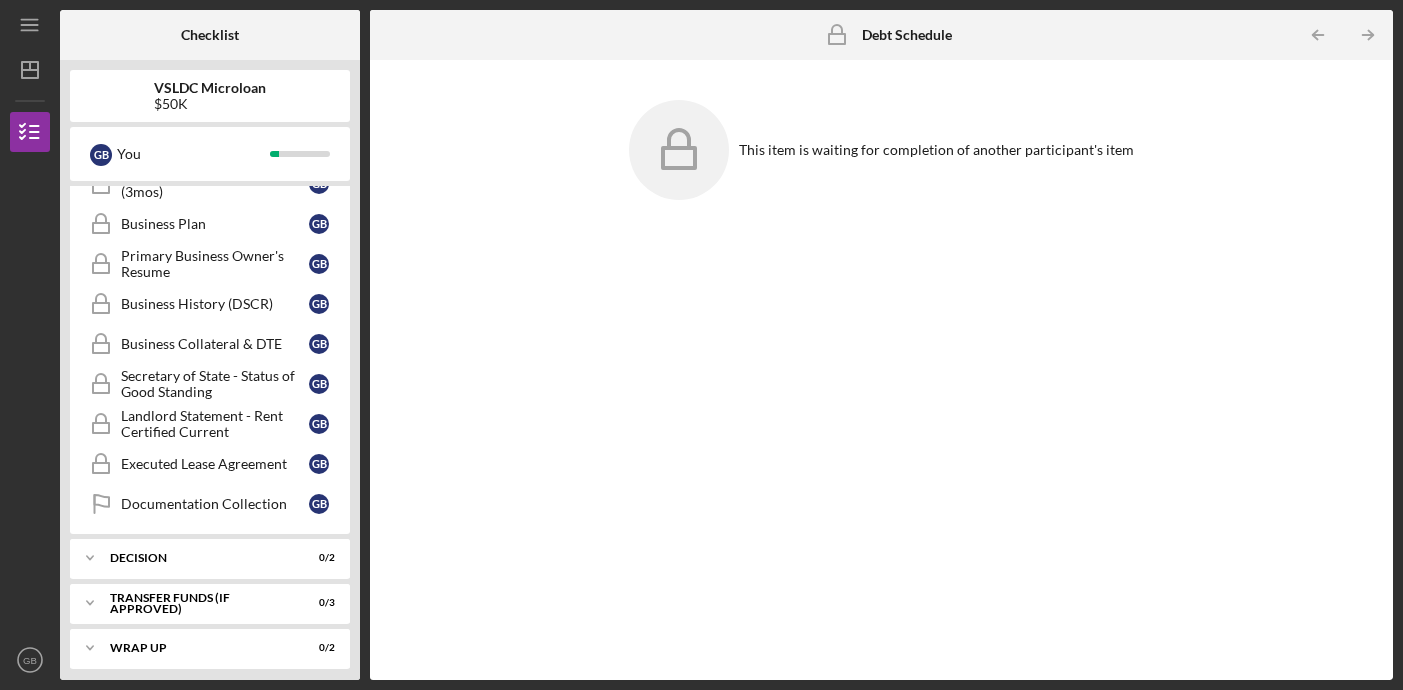 scroll, scrollTop: 608, scrollLeft: 0, axis: vertical 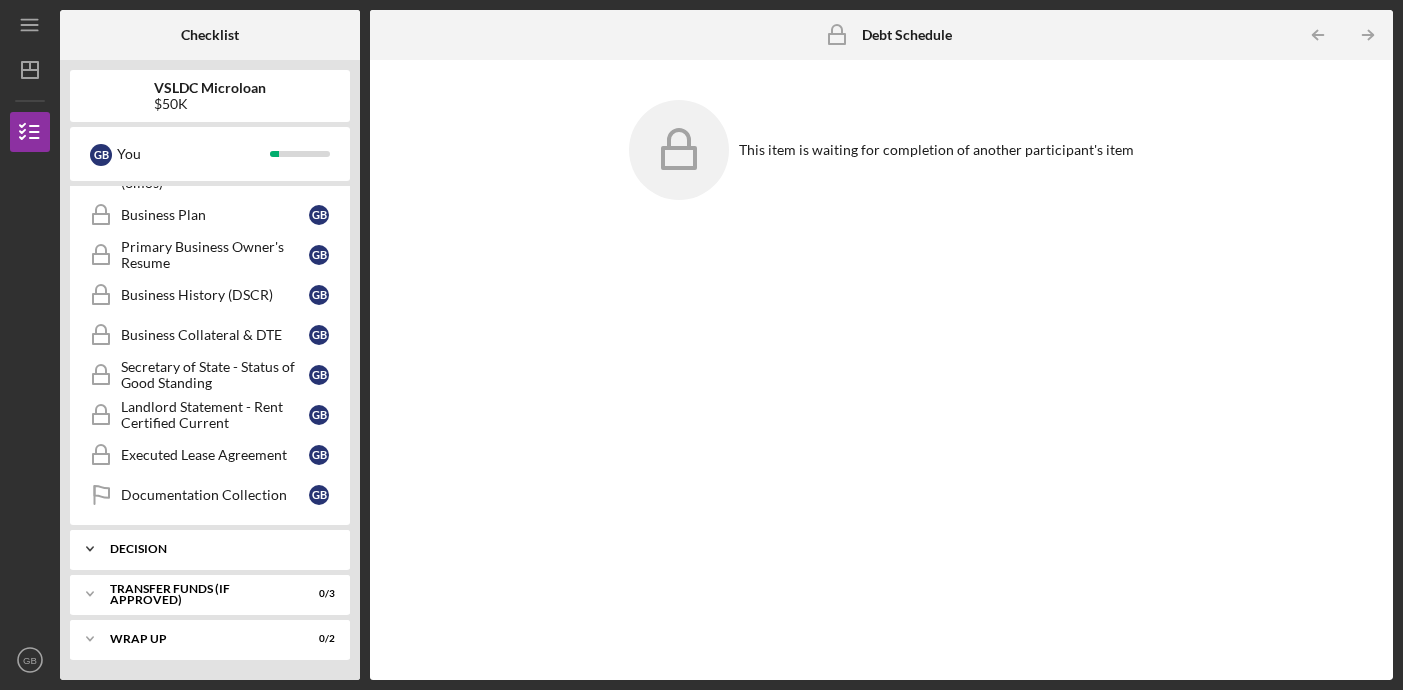 click on "Decision" at bounding box center [217, 549] 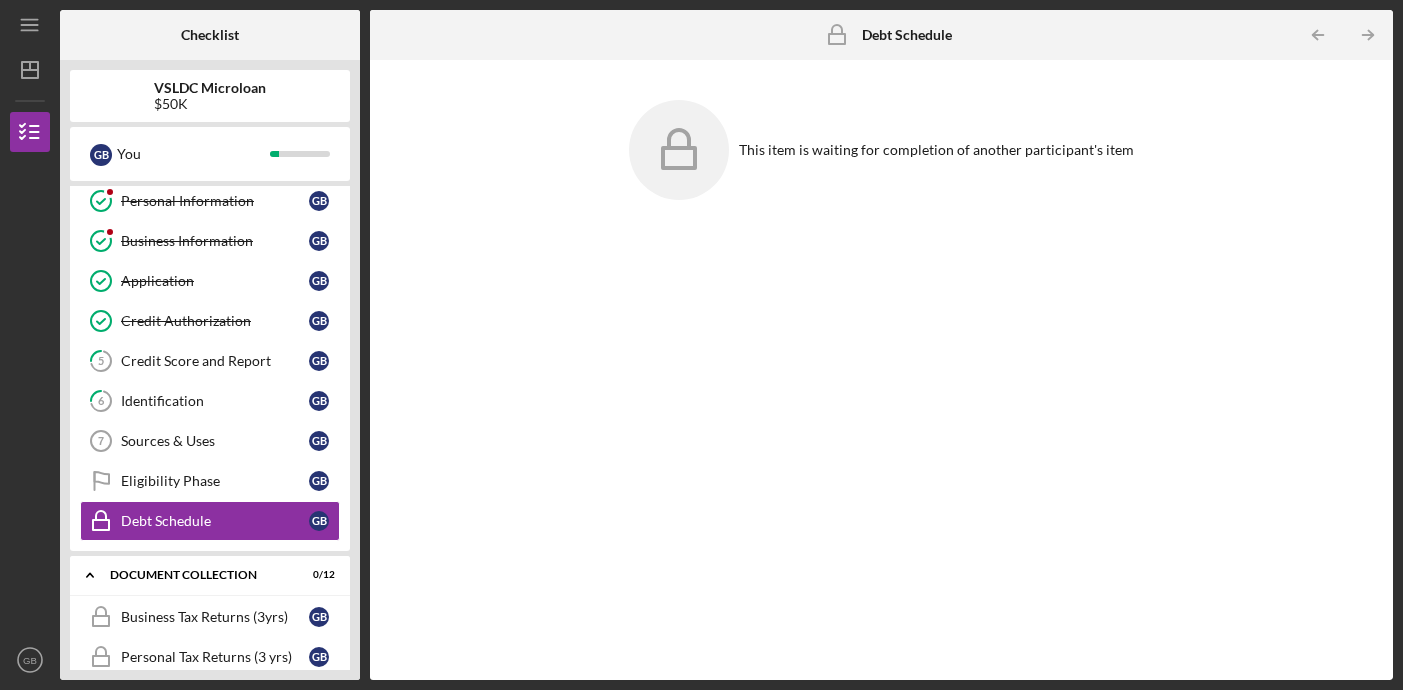 scroll, scrollTop: 0, scrollLeft: 0, axis: both 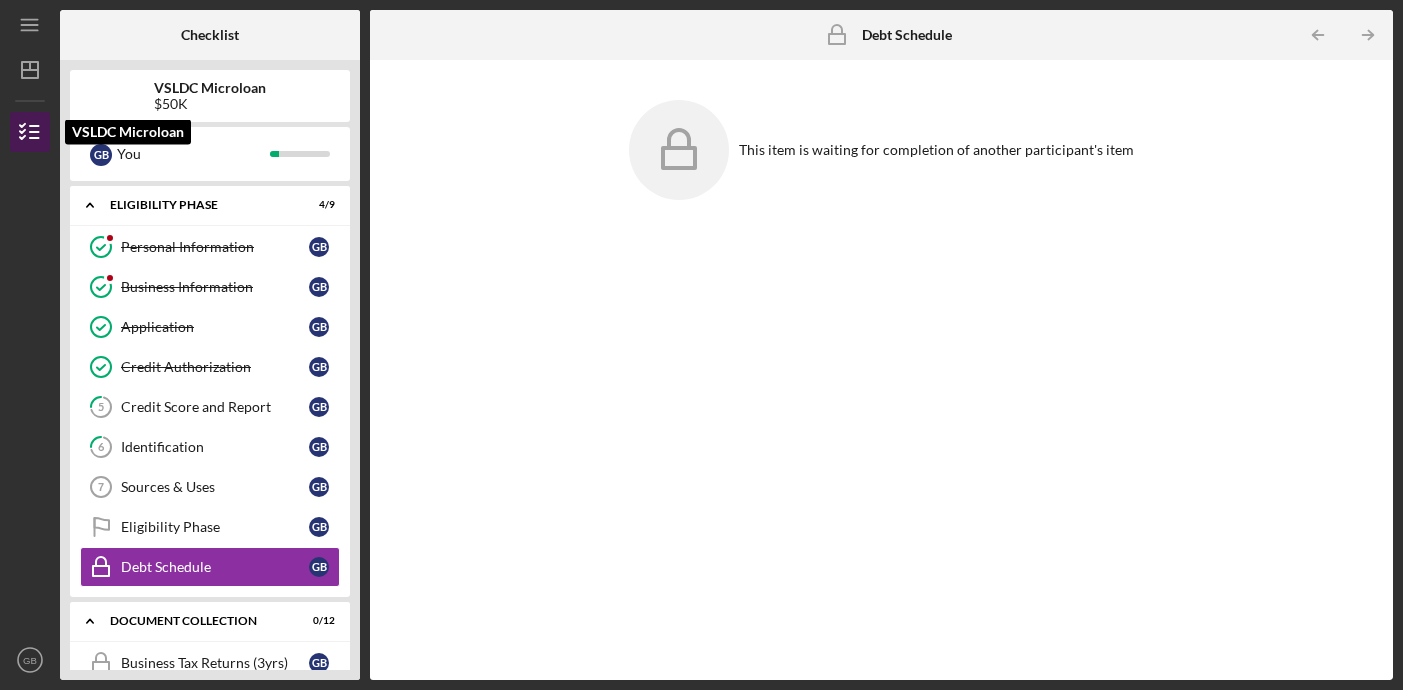 click 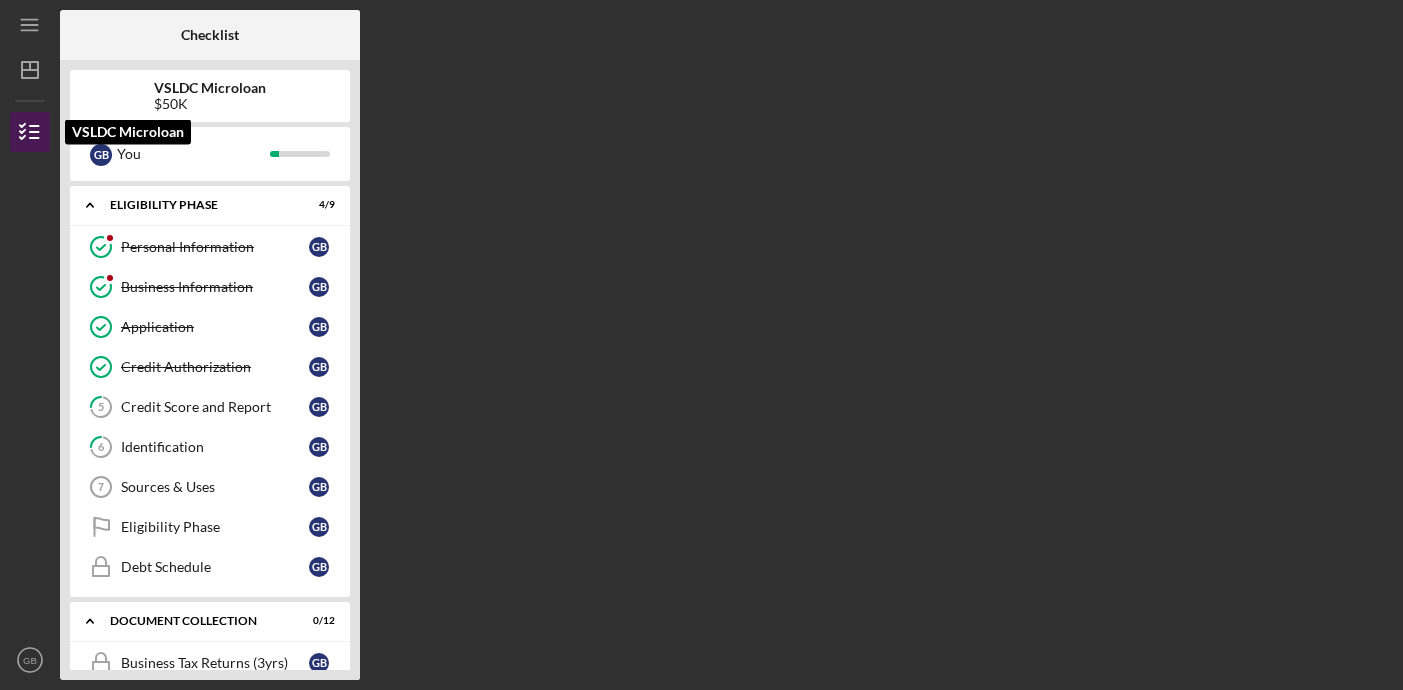 click 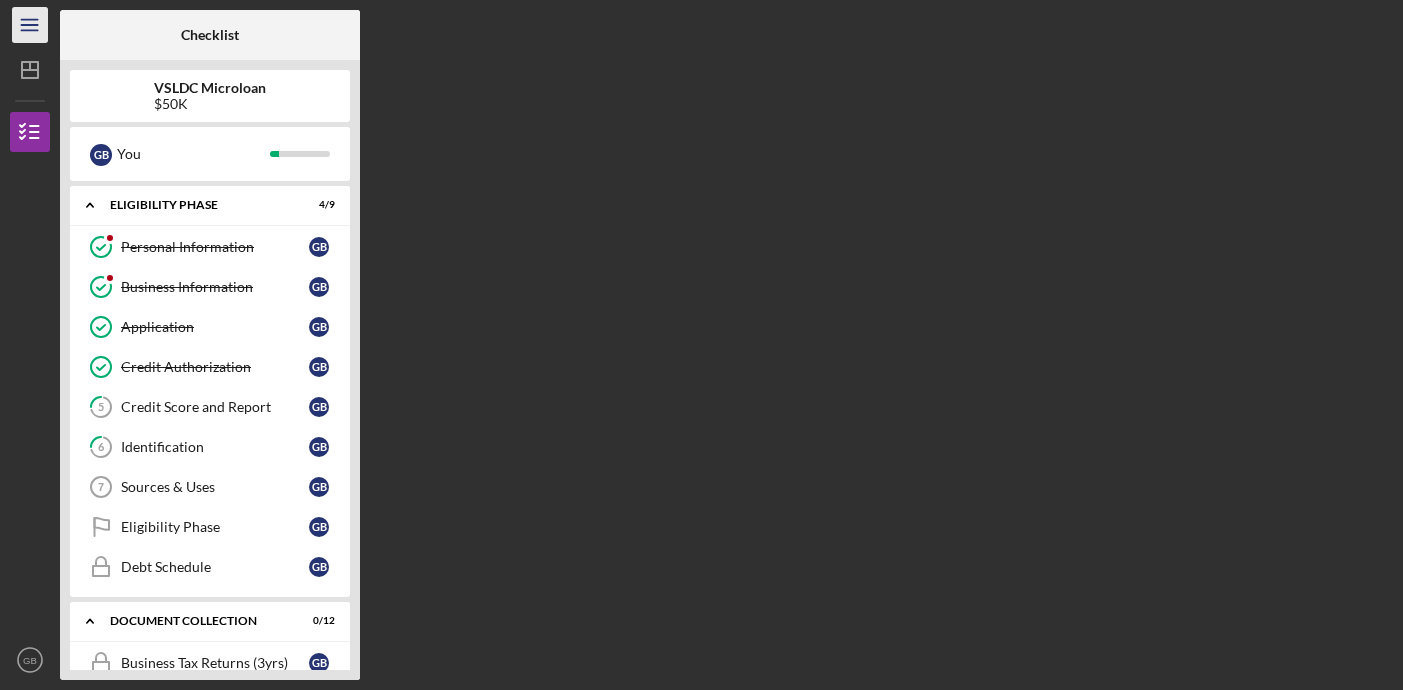 click on "Icon/Menu" 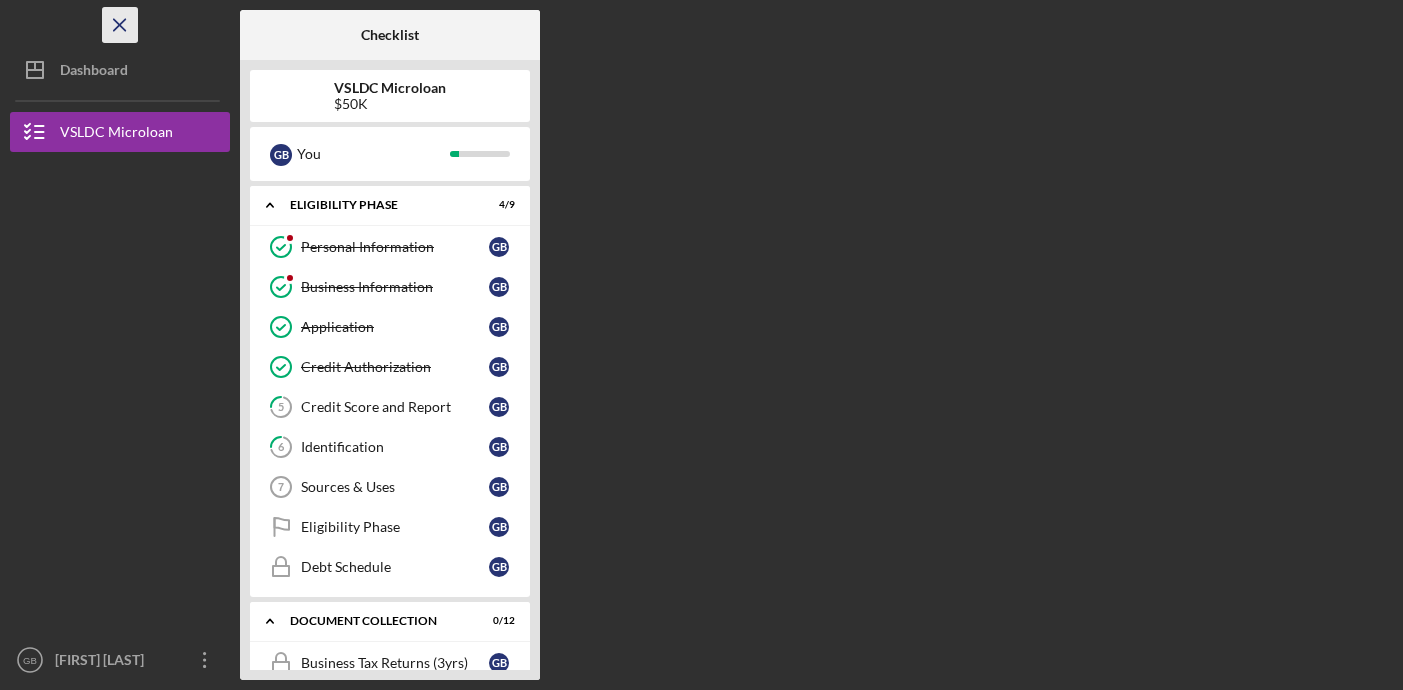 click on "Icon/Menu Close" 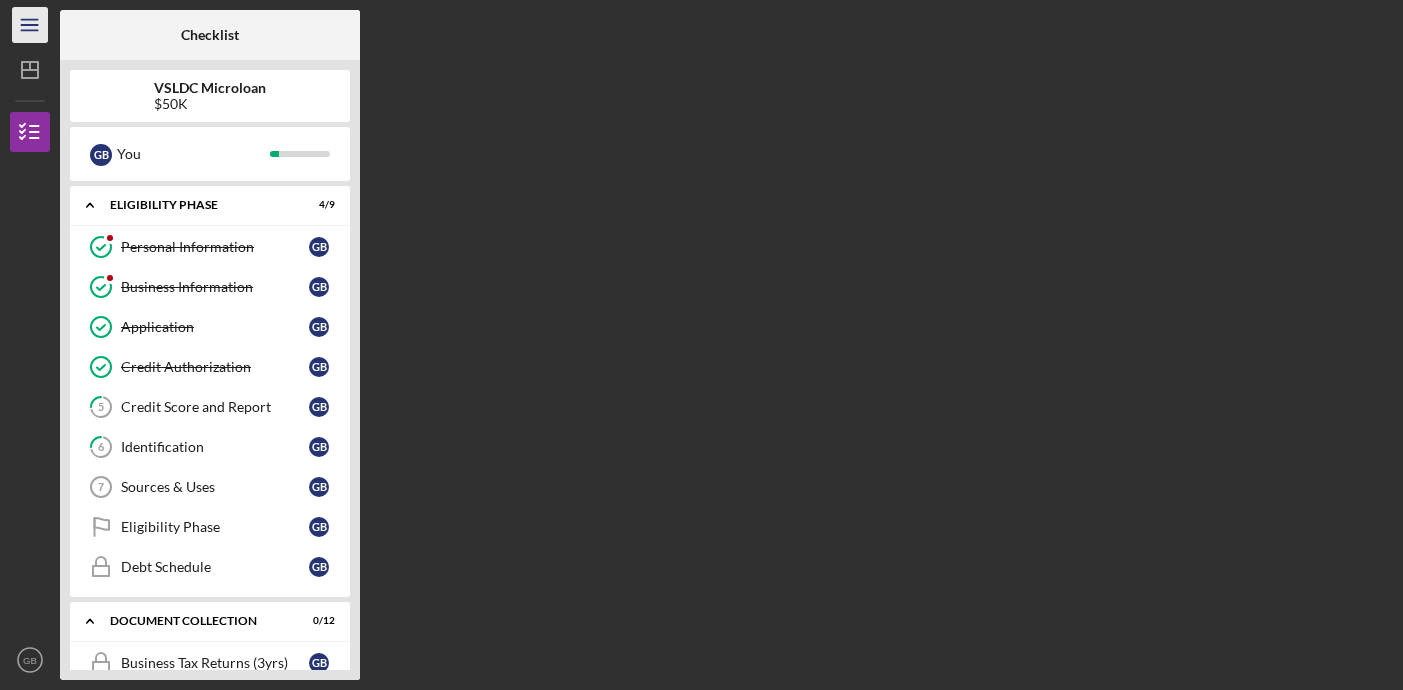 click on "Icon/Menu" 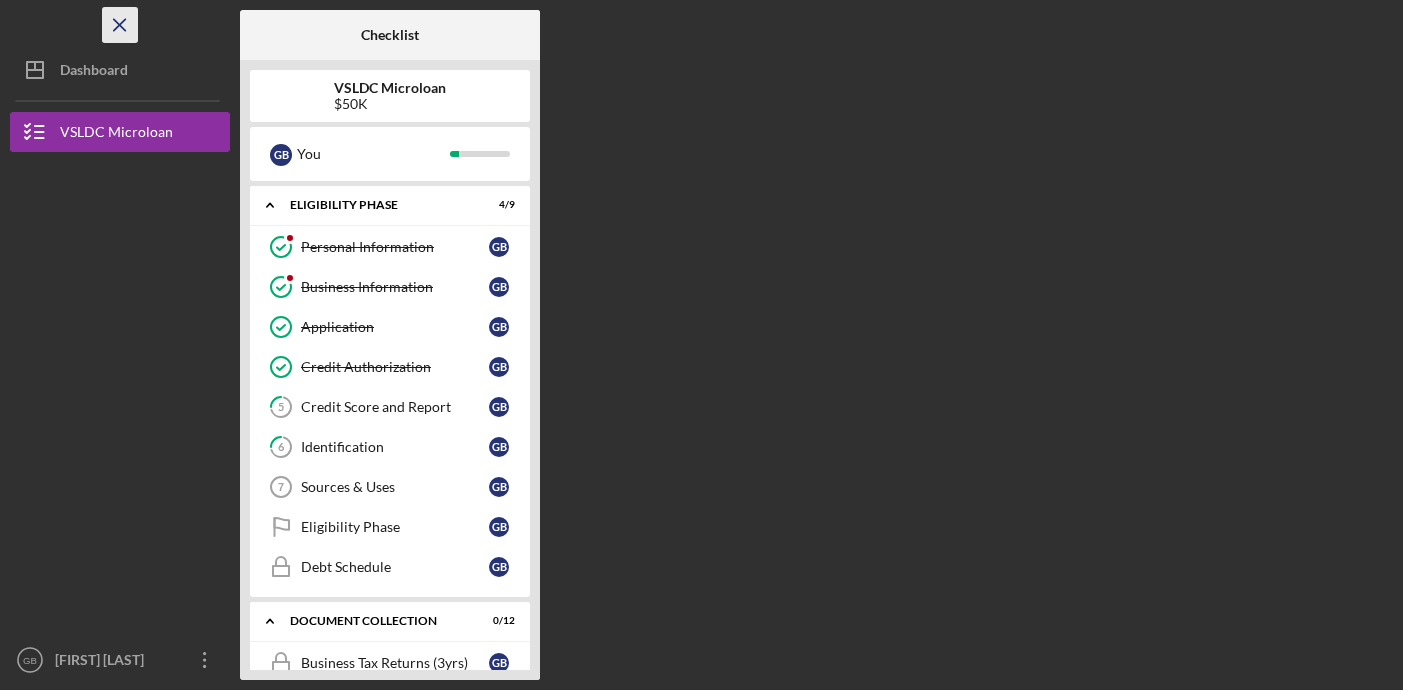 click on "Icon/Menu Close" 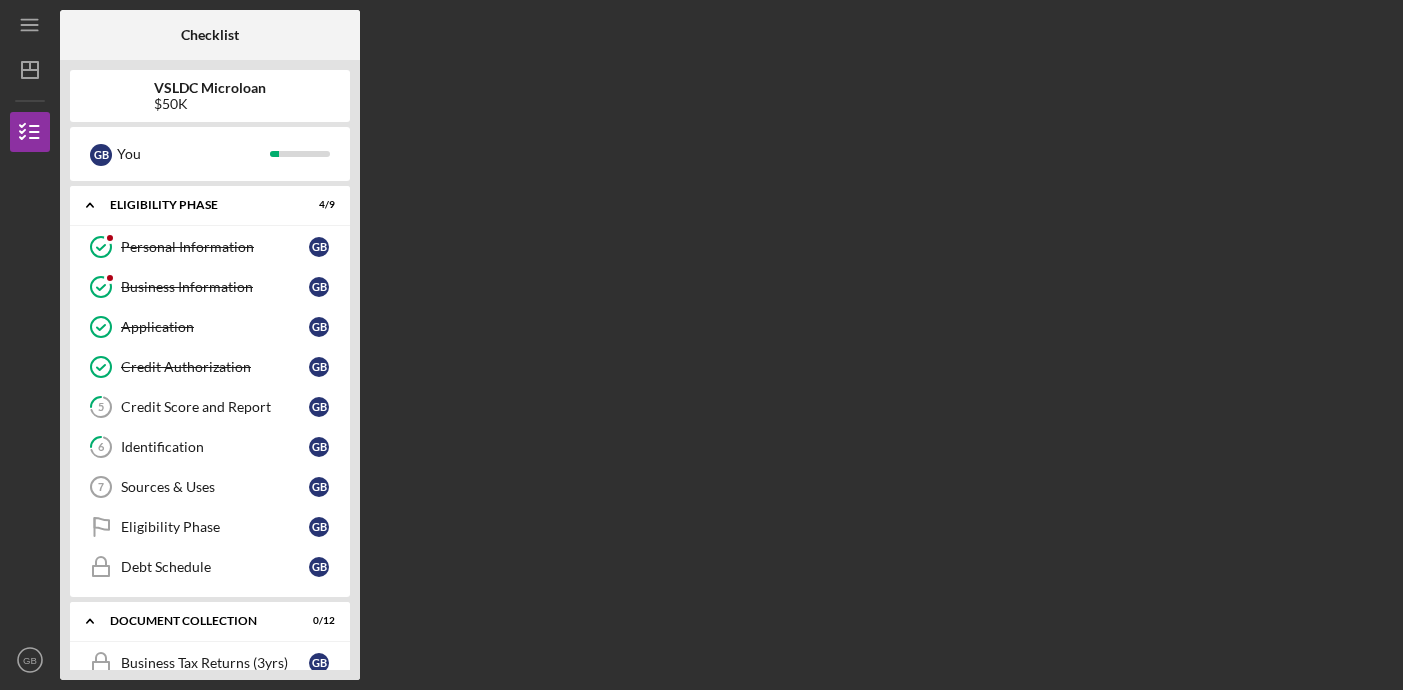 click at bounding box center (110, 35) 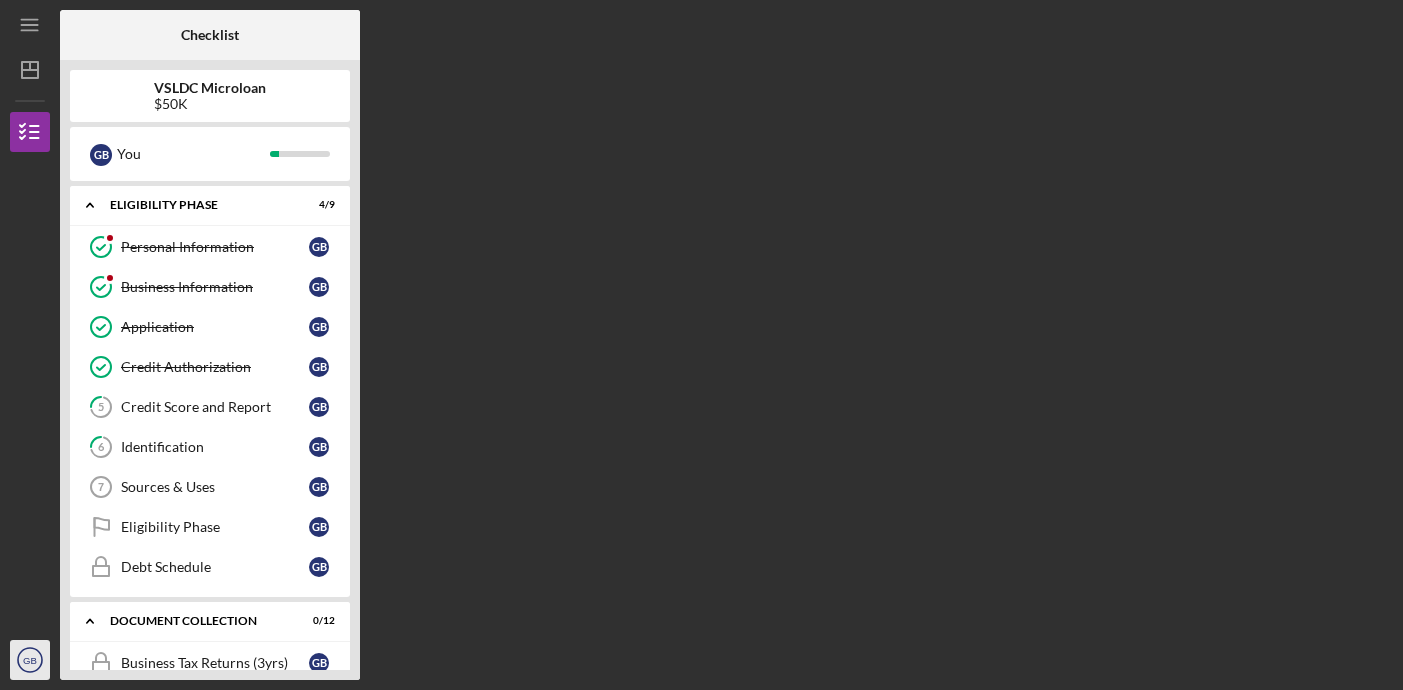 click on "Icon/User Photo GB" 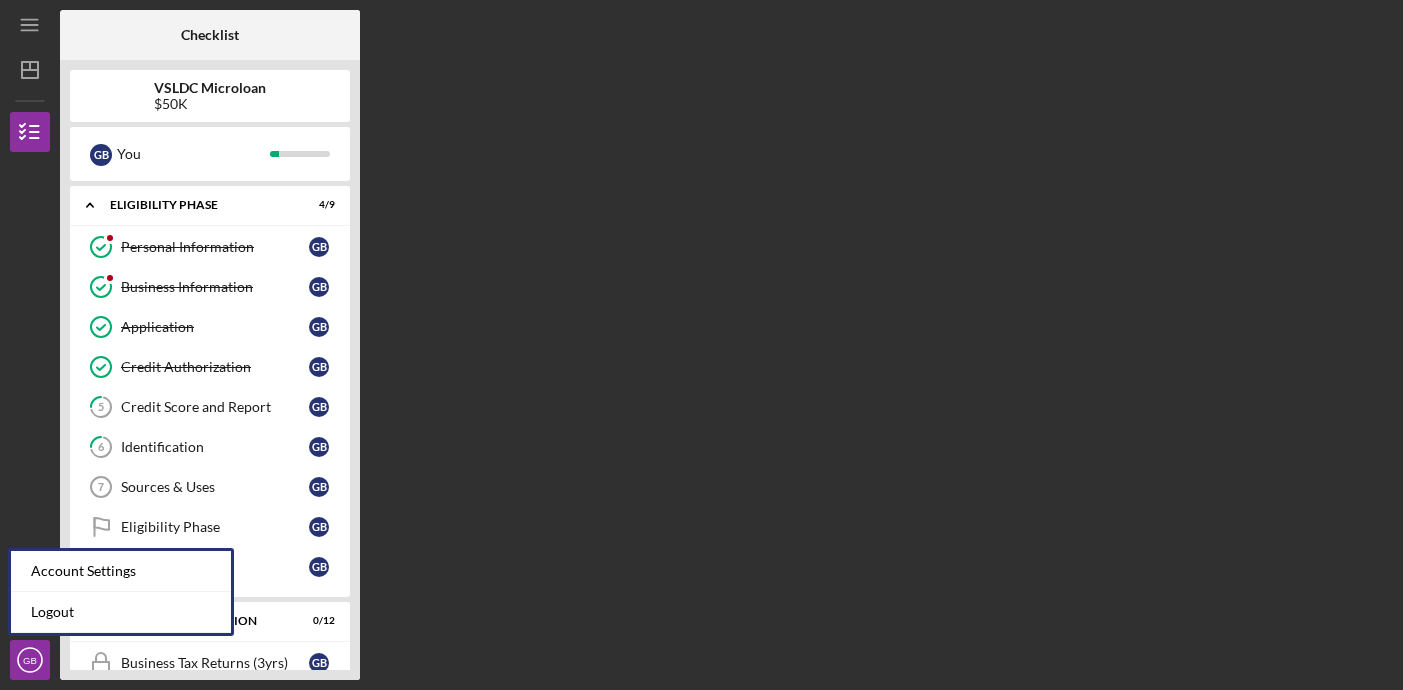 click at bounding box center [30, 274] 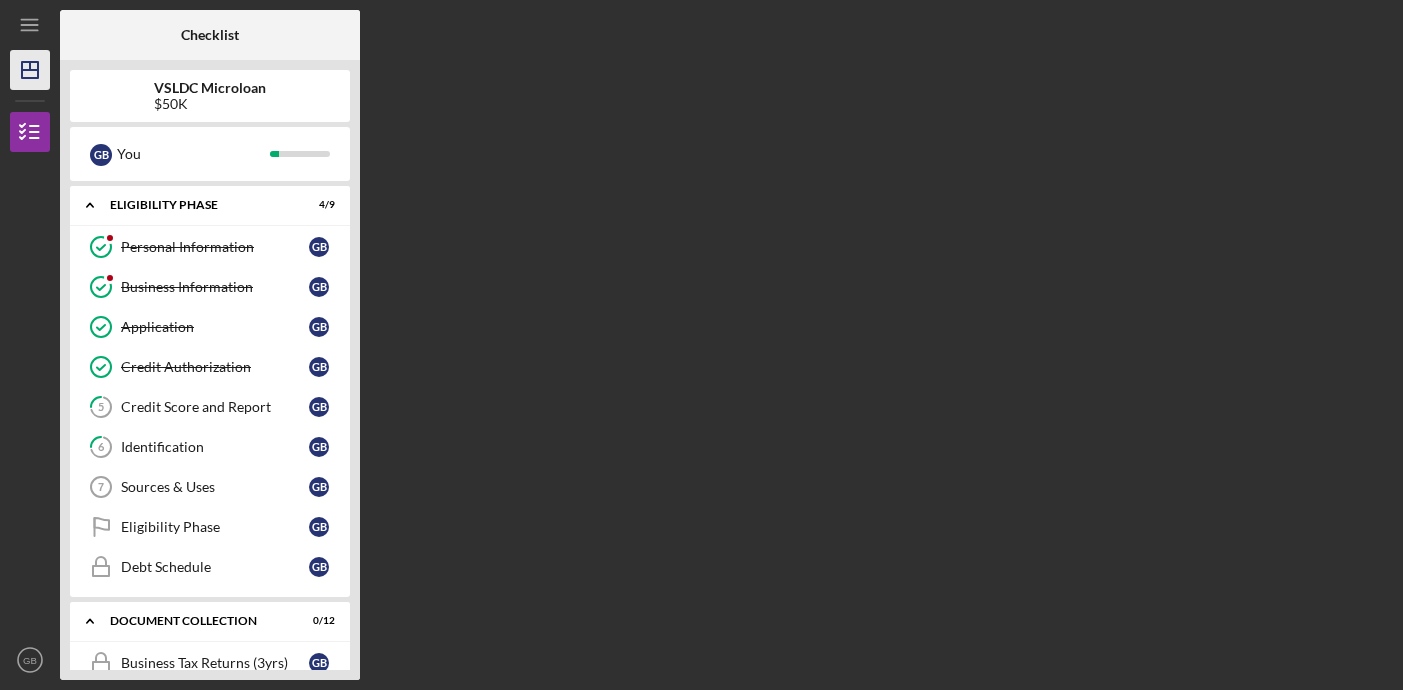 click 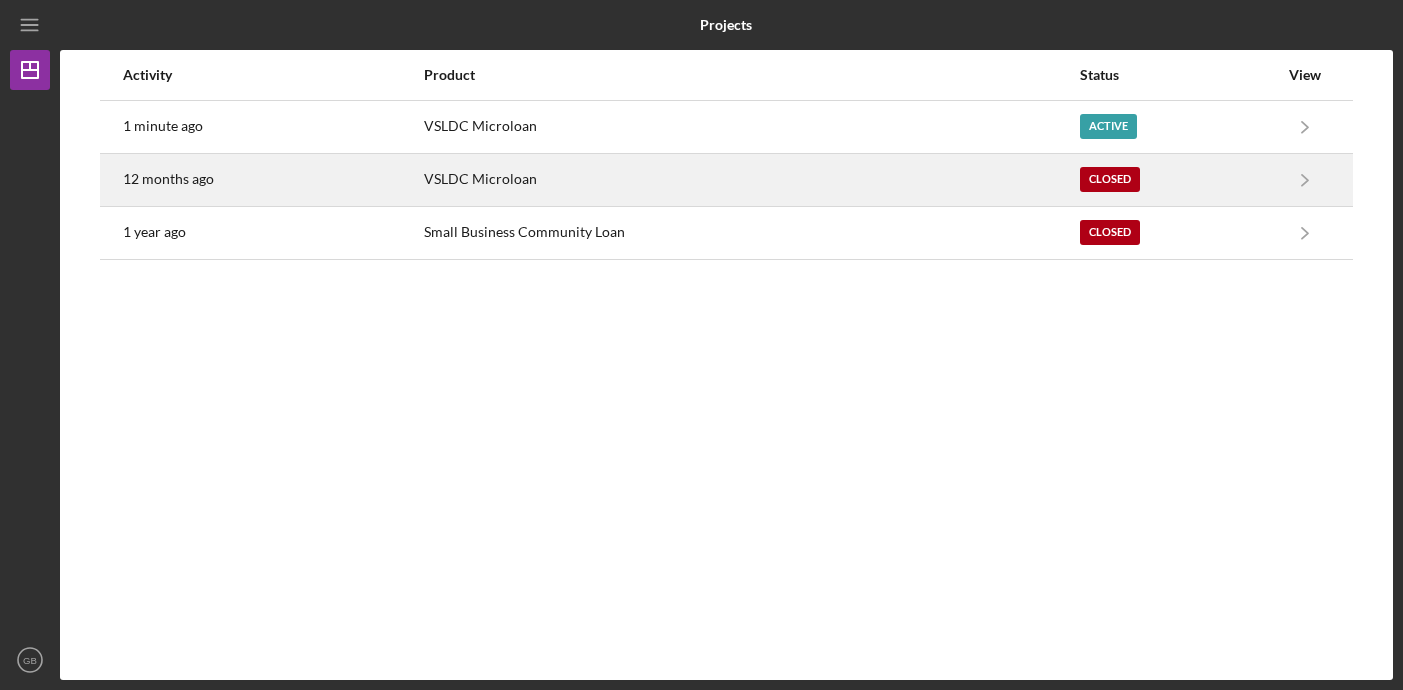 click on "VSLDC Microloan" at bounding box center (751, 180) 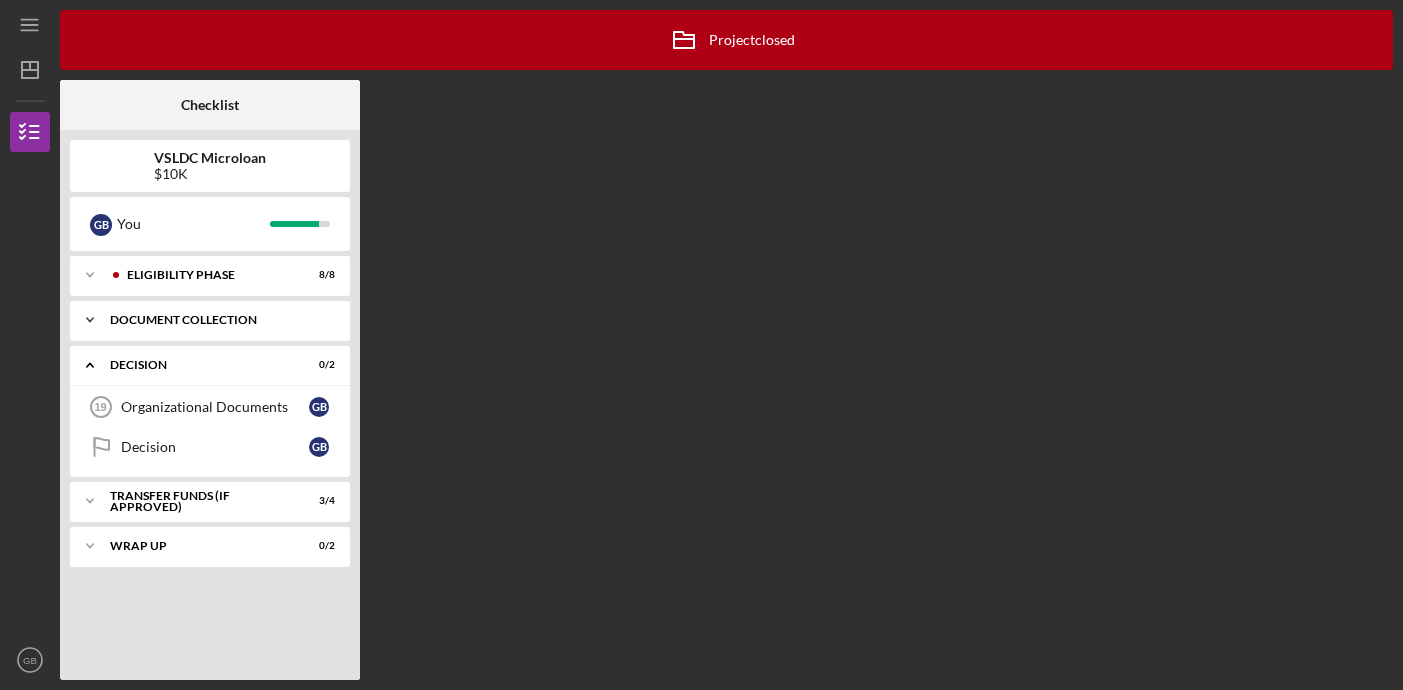 click on "Document Collection" at bounding box center (217, 320) 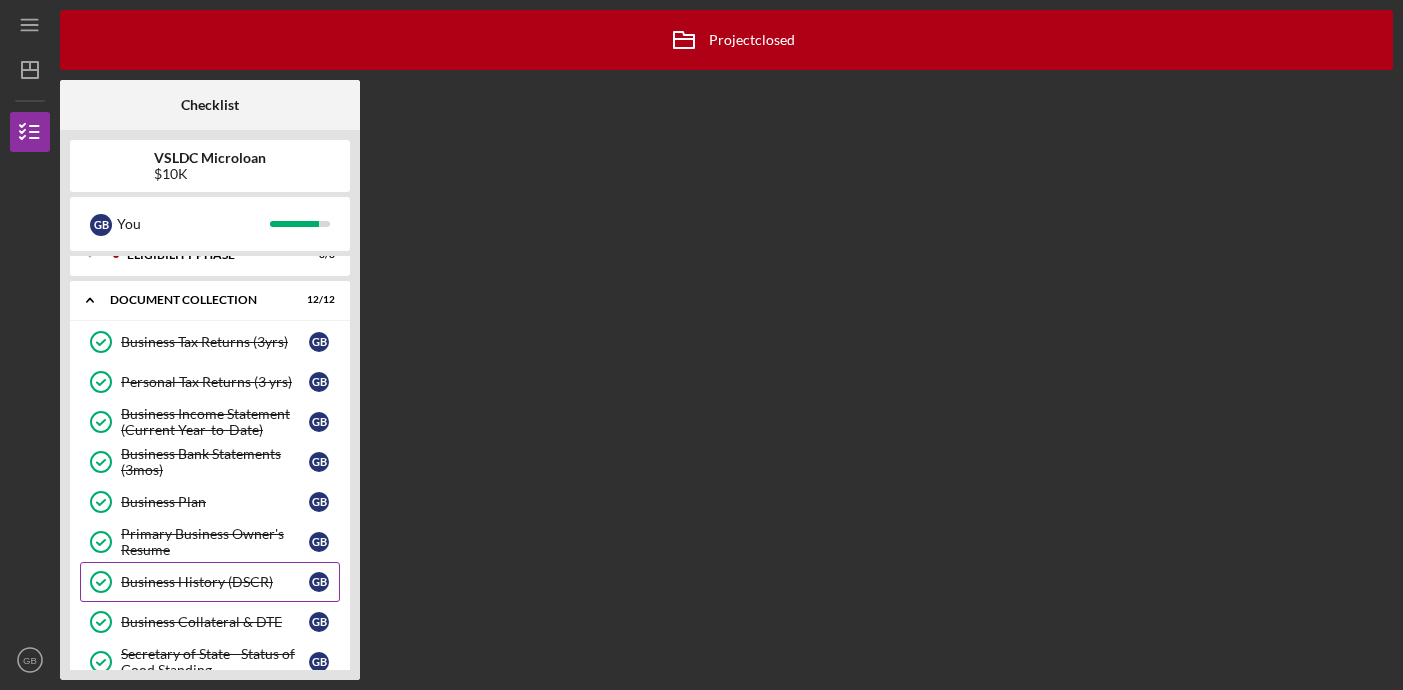 scroll, scrollTop: 0, scrollLeft: 0, axis: both 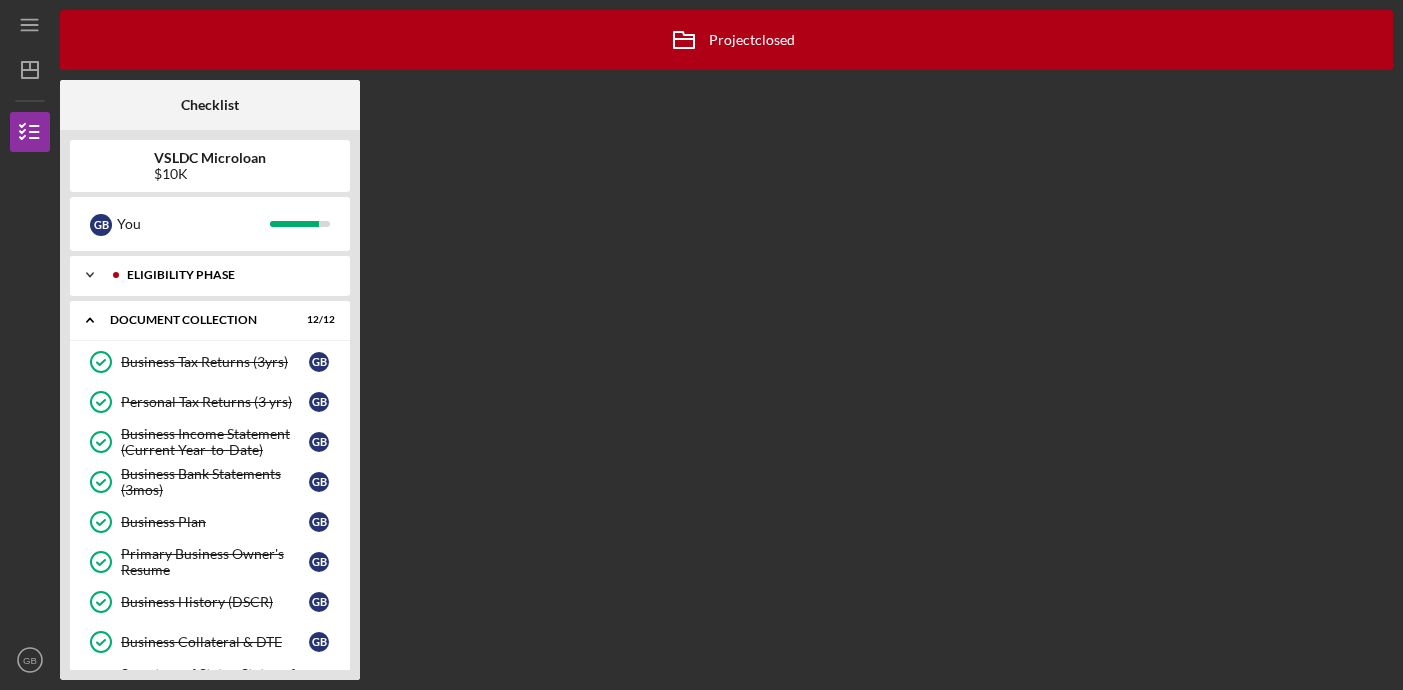 click on "Eligibility Phase" at bounding box center [226, 275] 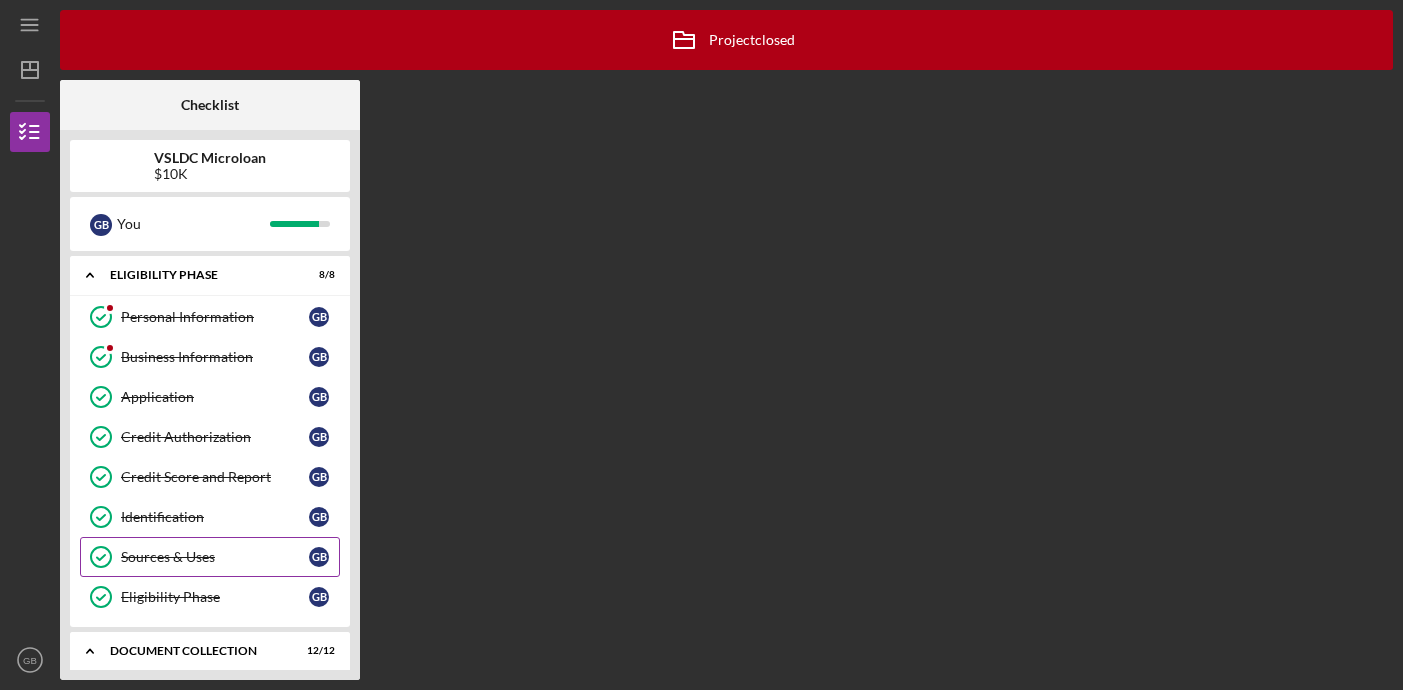 click on "Sources & Uses" at bounding box center (215, 557) 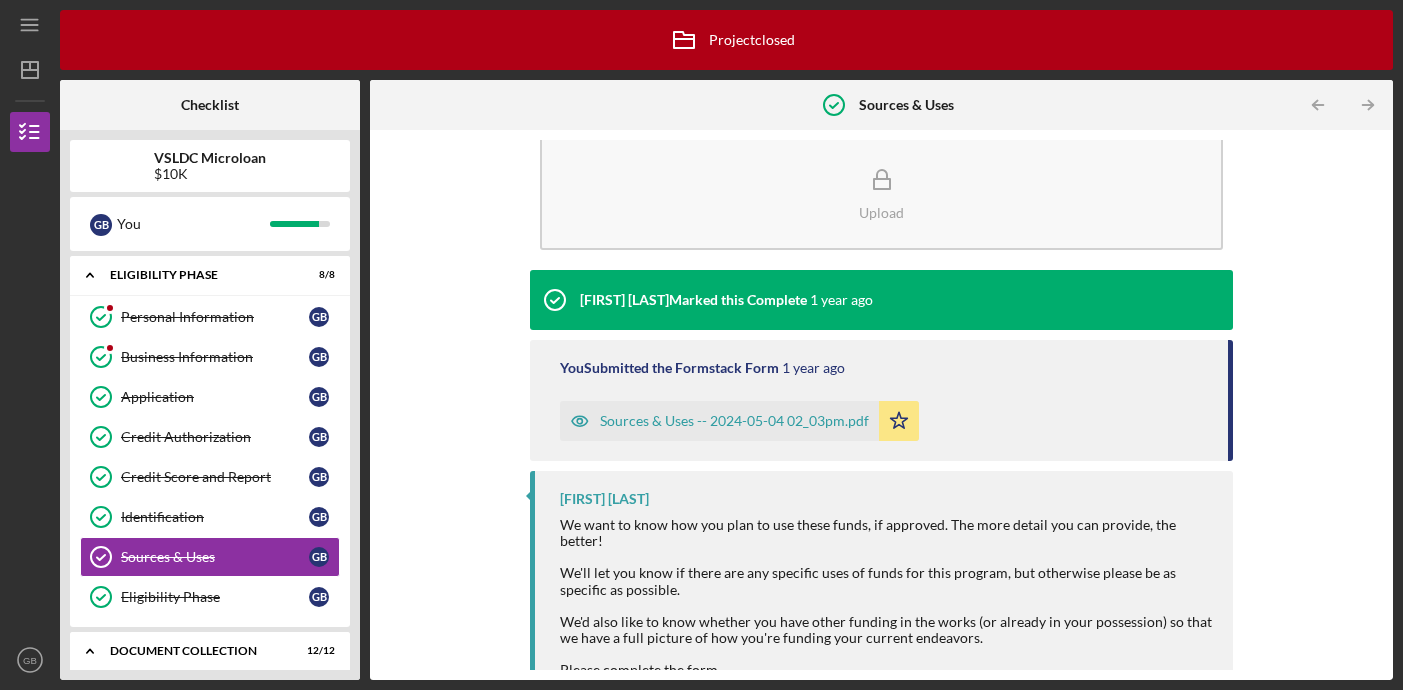 scroll, scrollTop: 36, scrollLeft: 0, axis: vertical 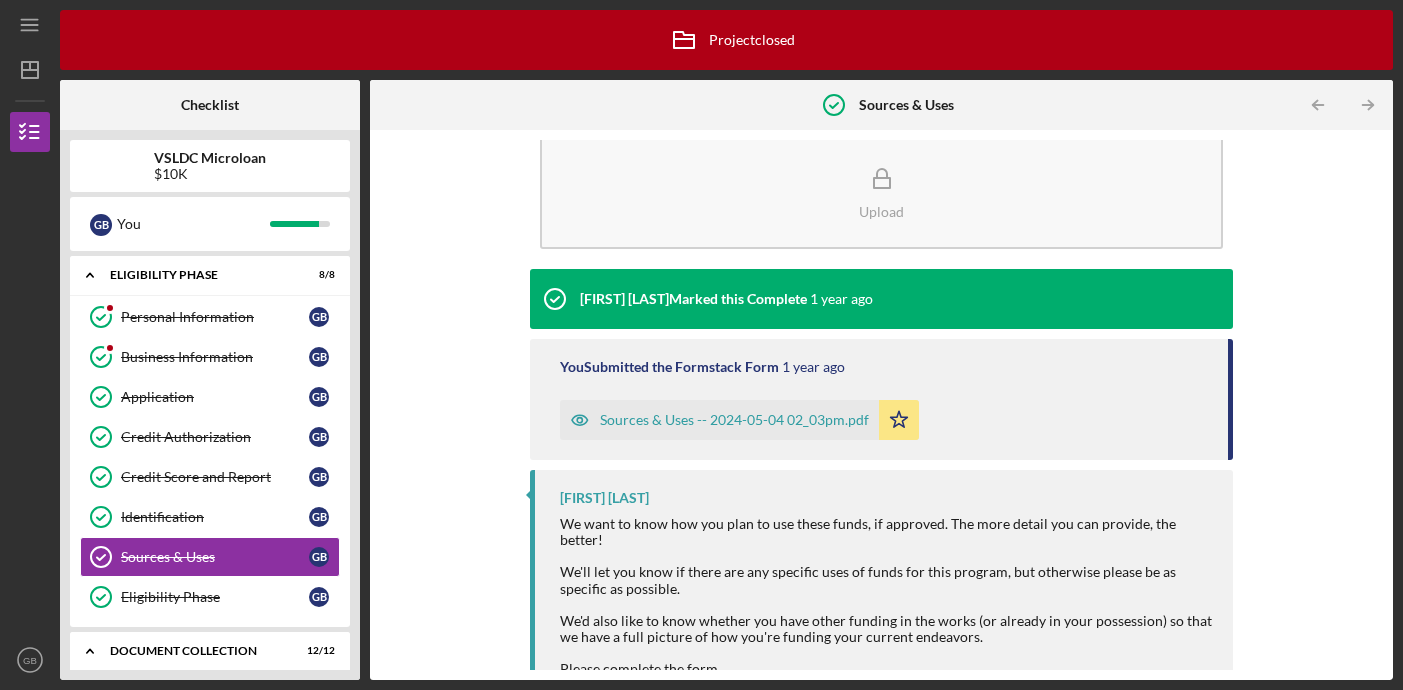 click on "Sources & Uses -- 2024-05-04 02_03pm.pdf" at bounding box center [734, 420] 